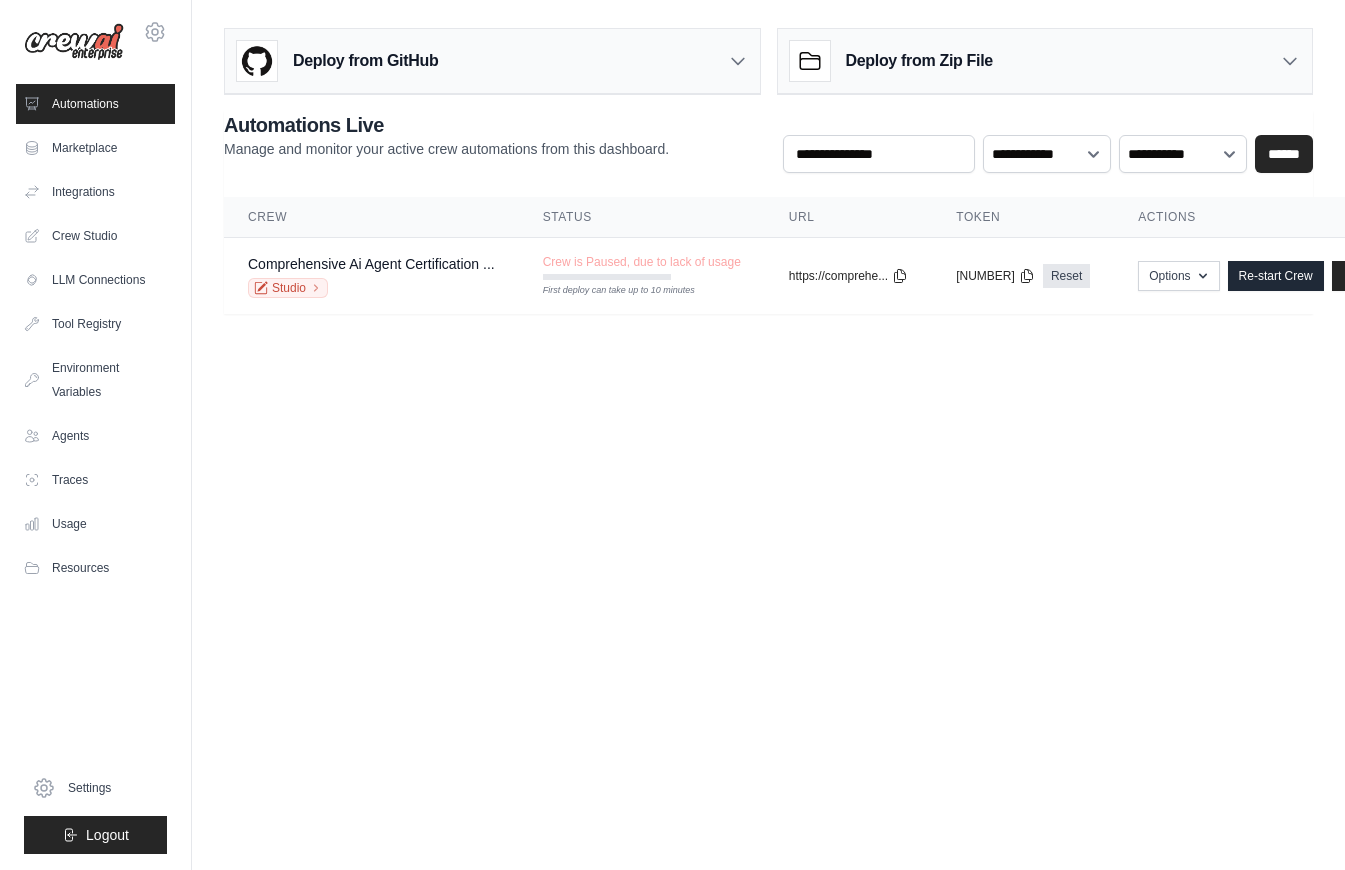 scroll, scrollTop: 0, scrollLeft: 0, axis: both 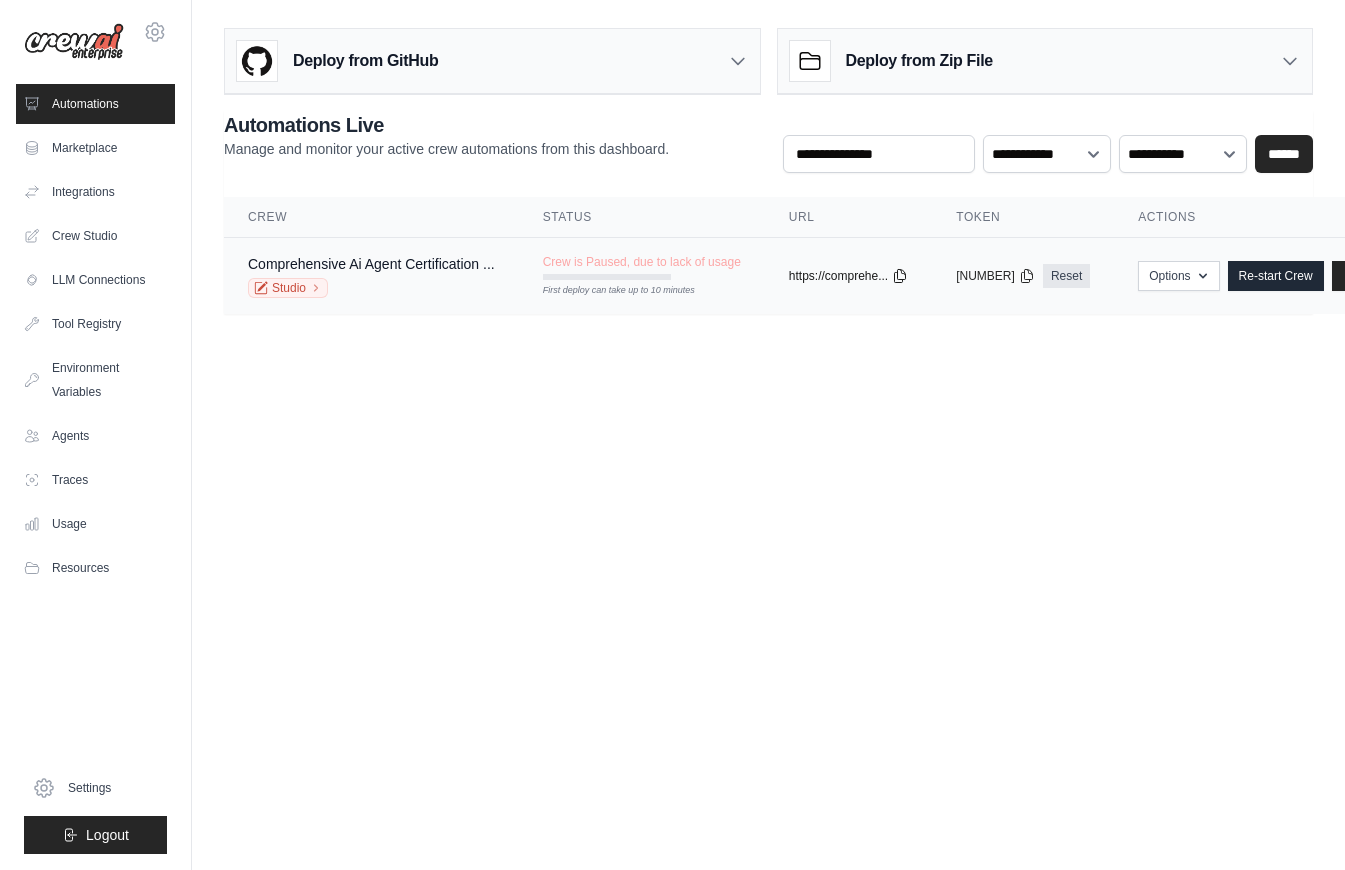 click 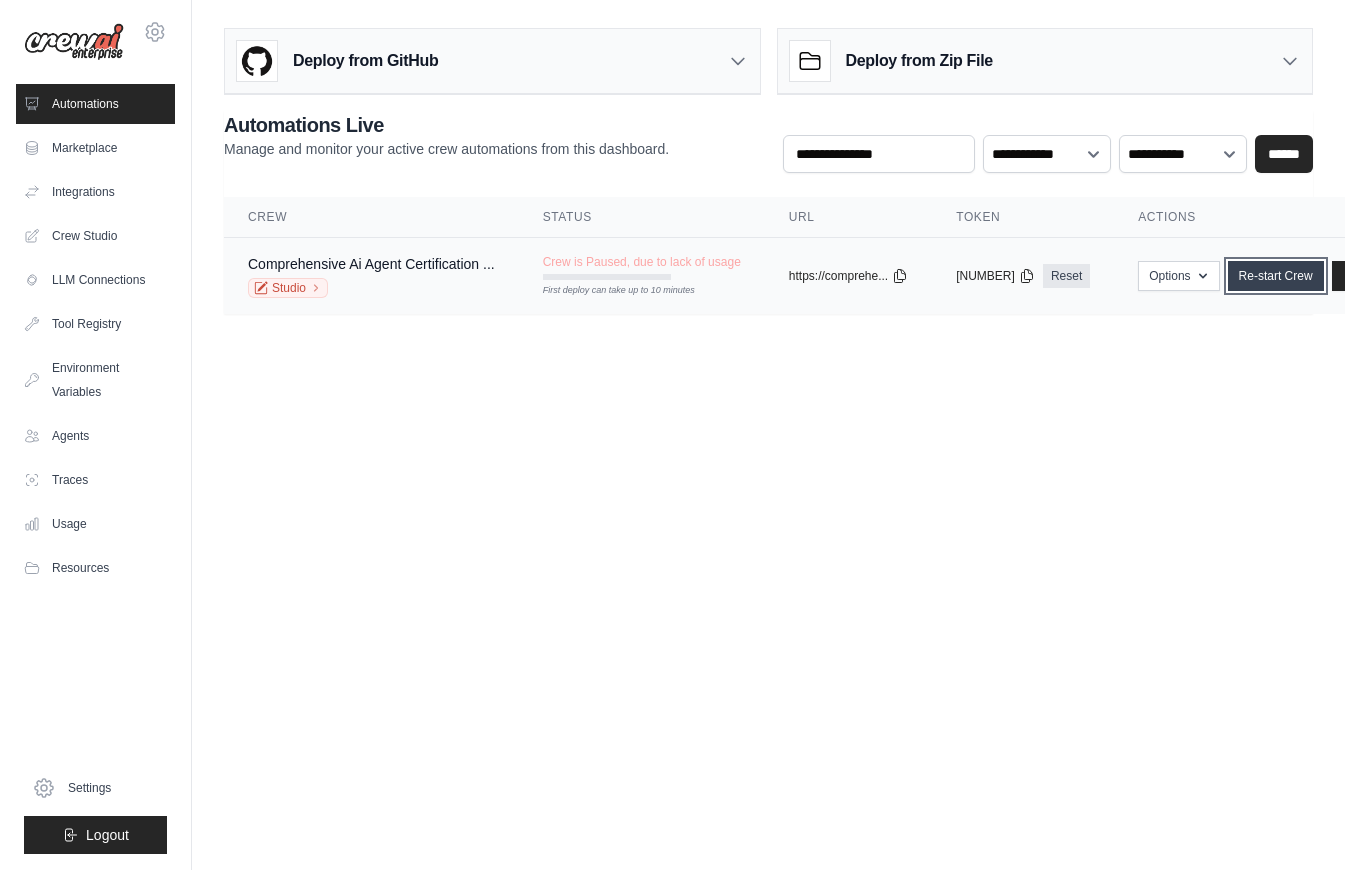 click on "Re-start Crew" at bounding box center (1276, 276) 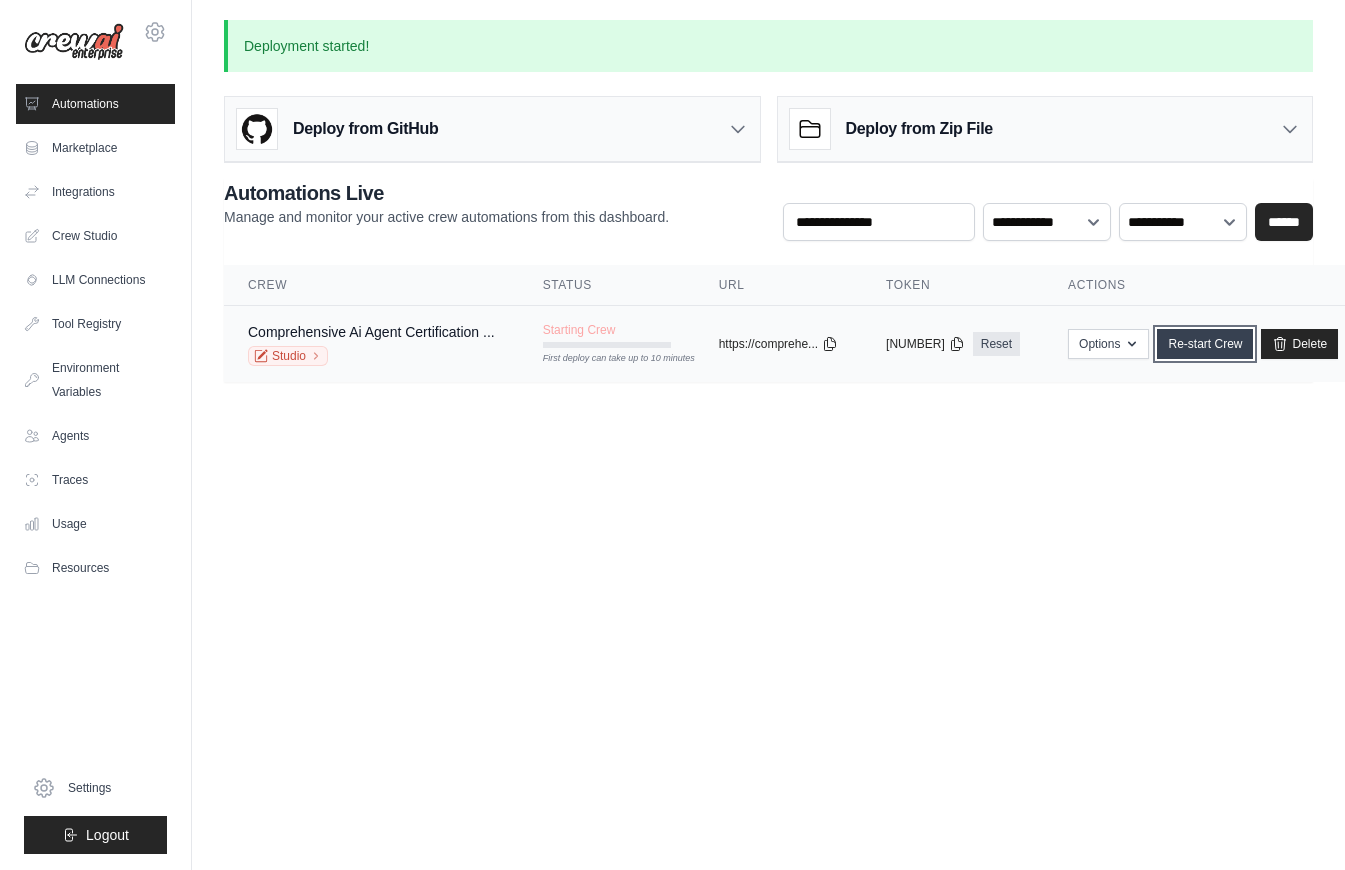 click on "Re-start Crew" at bounding box center (1205, 344) 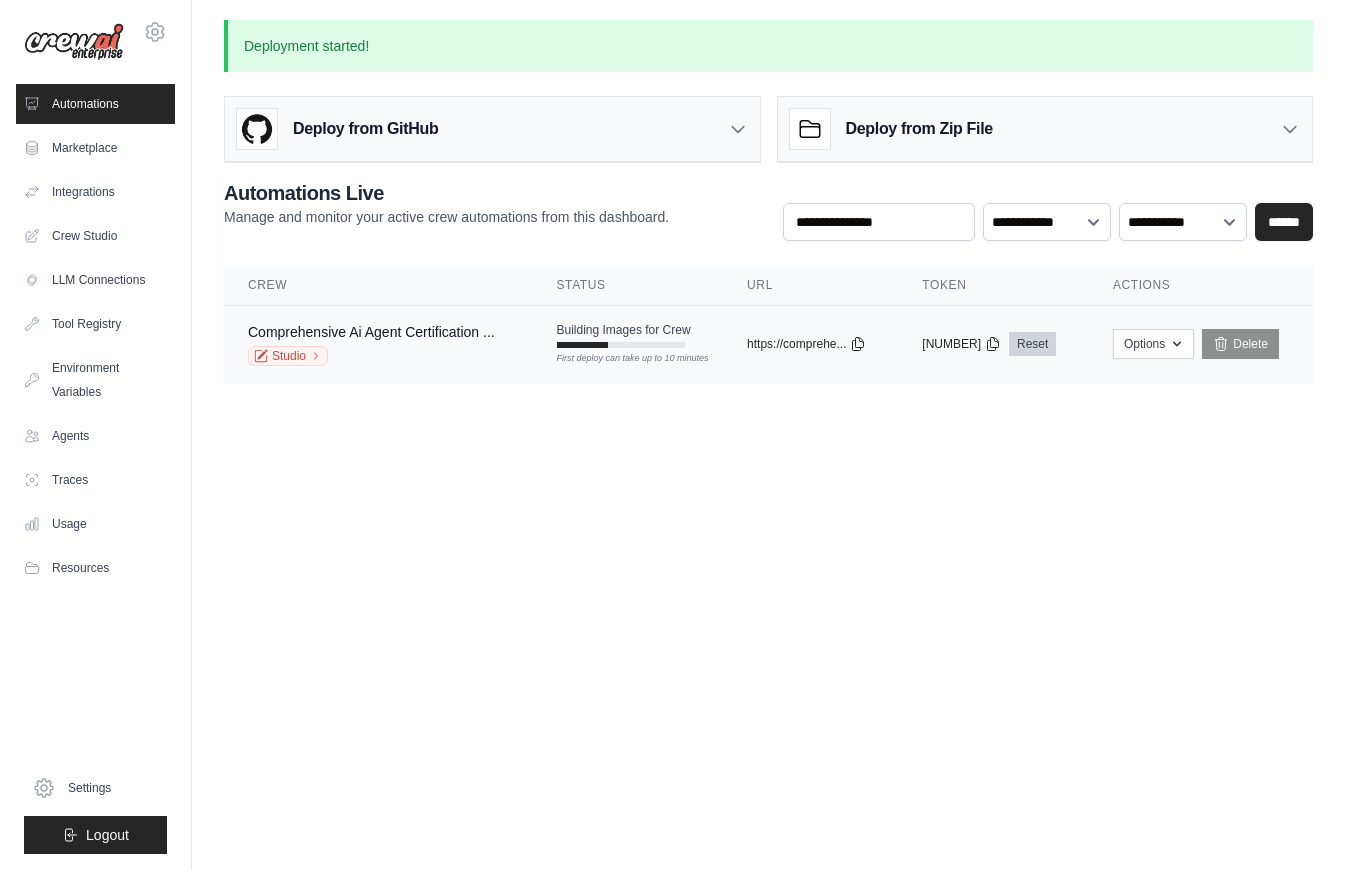 click on "Reset" at bounding box center (1032, 344) 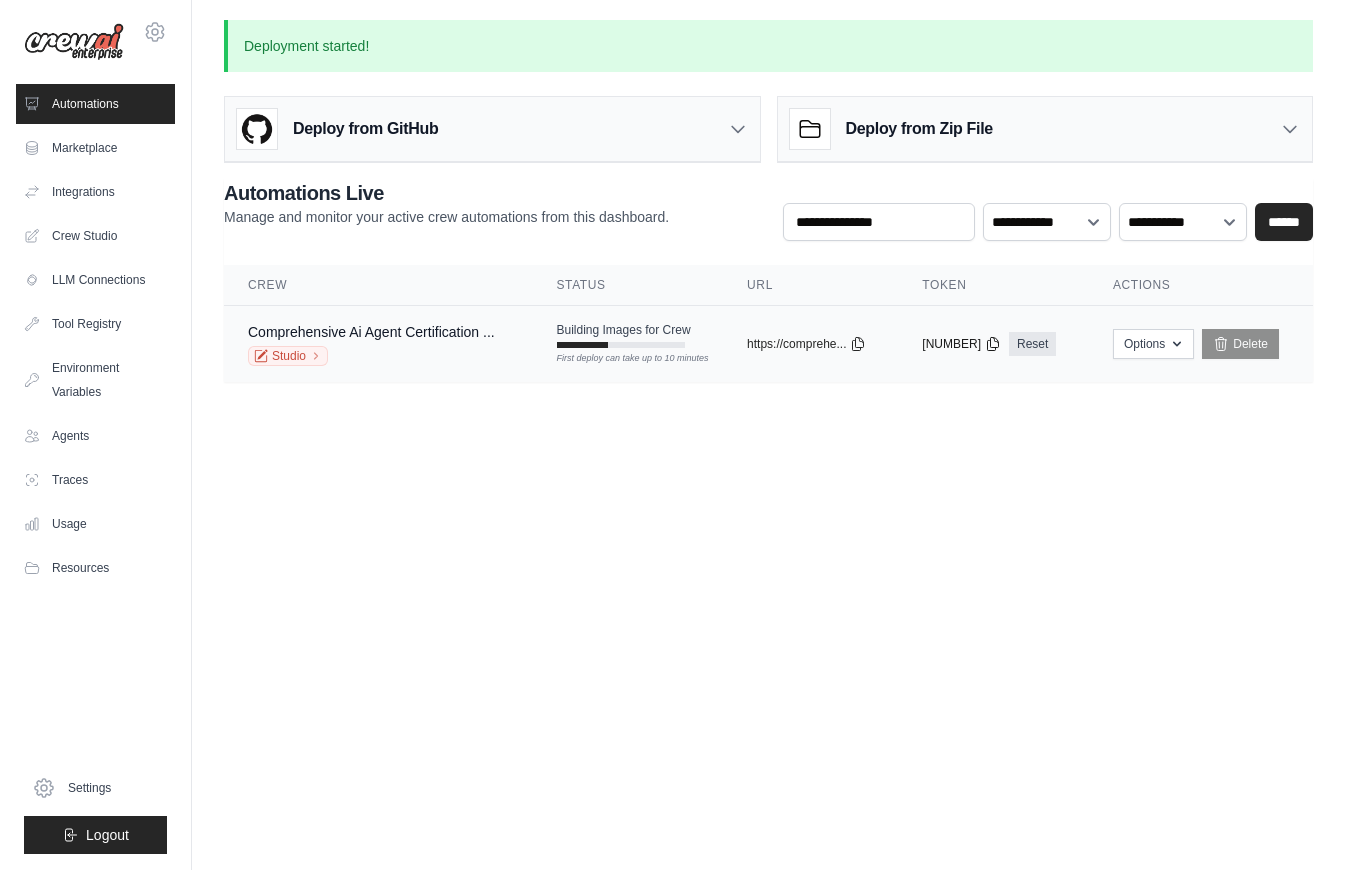 click 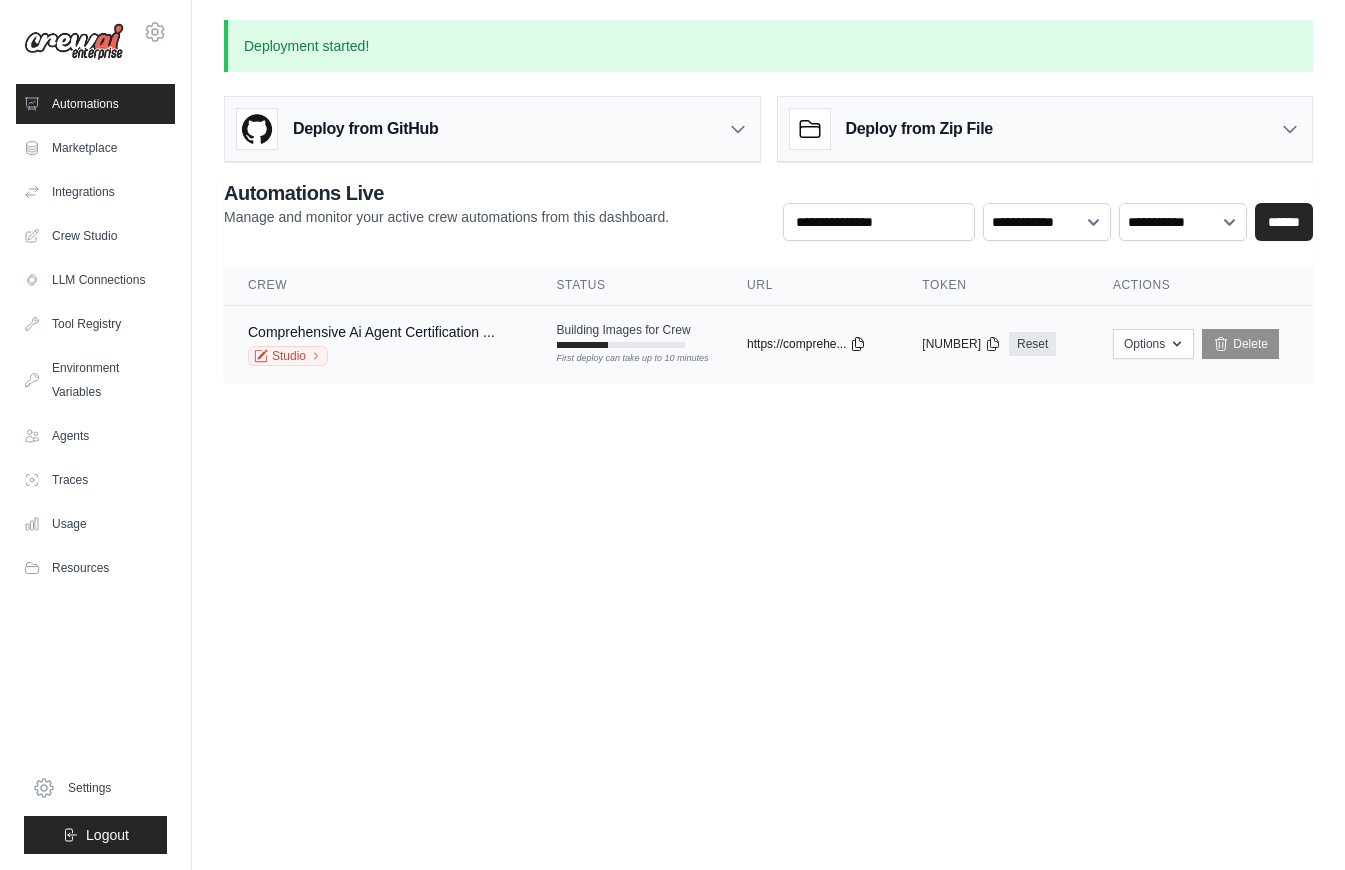 click 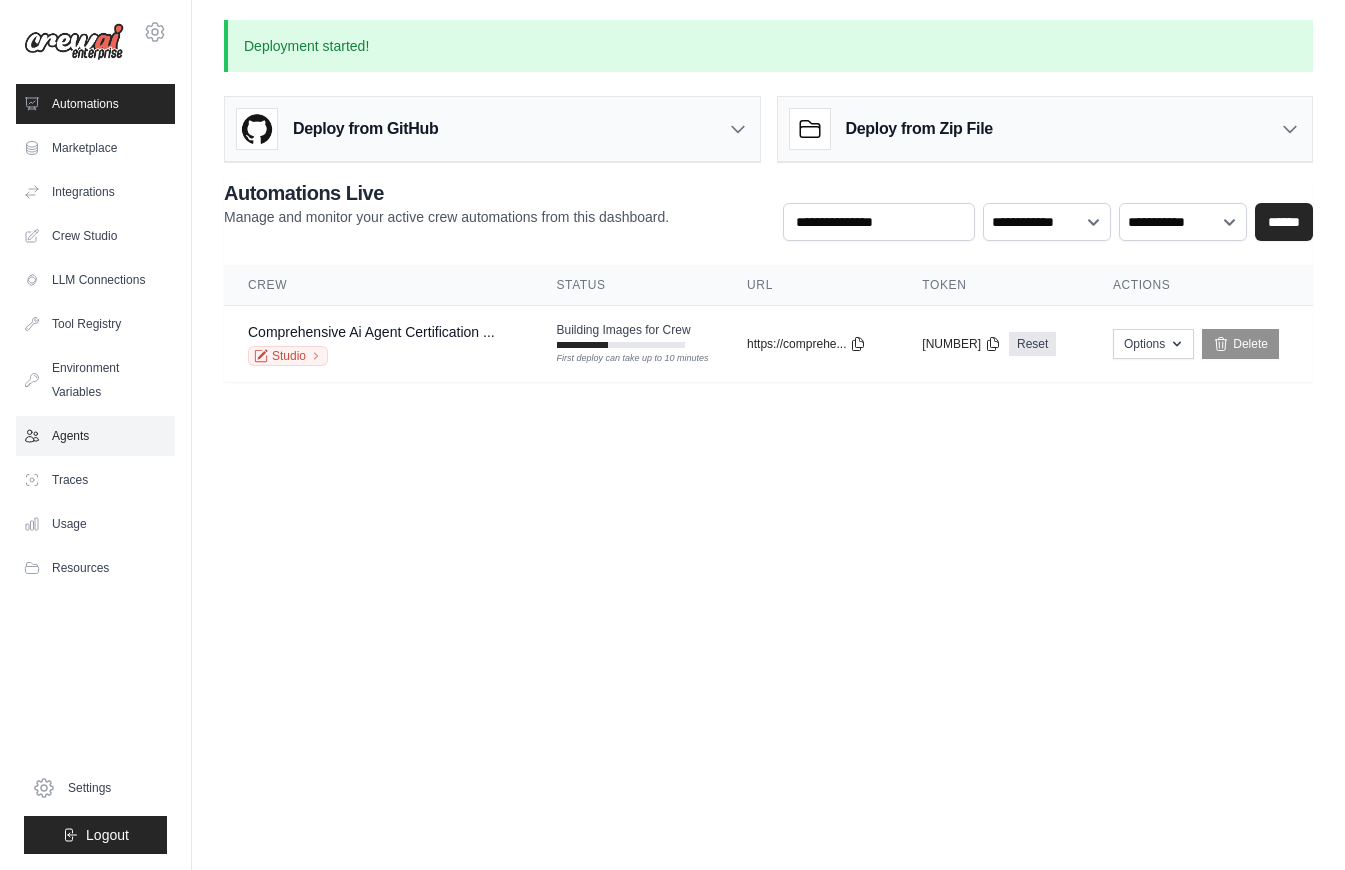 click on "Agents" at bounding box center (95, 436) 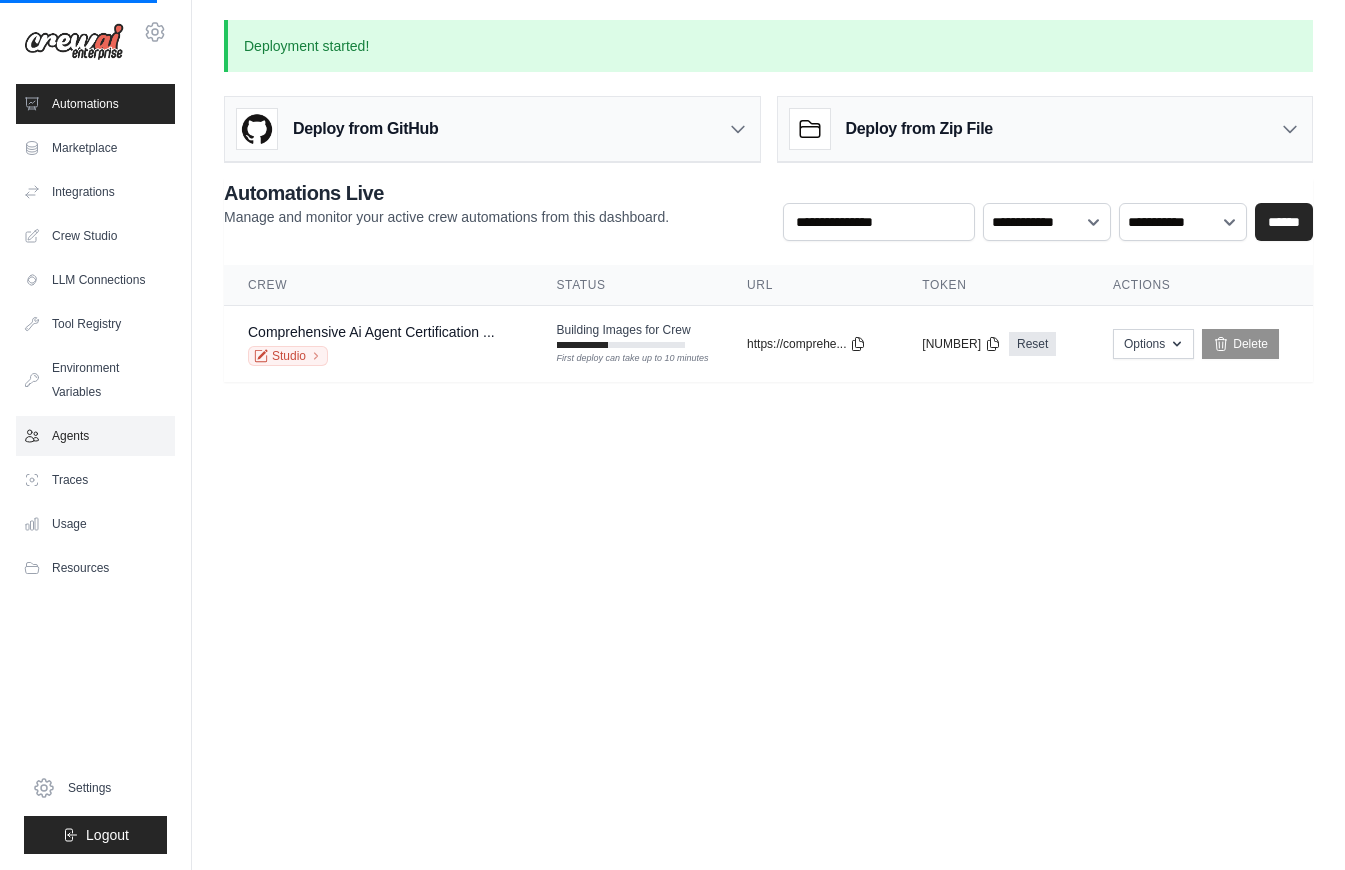 click on "Agents" at bounding box center [95, 436] 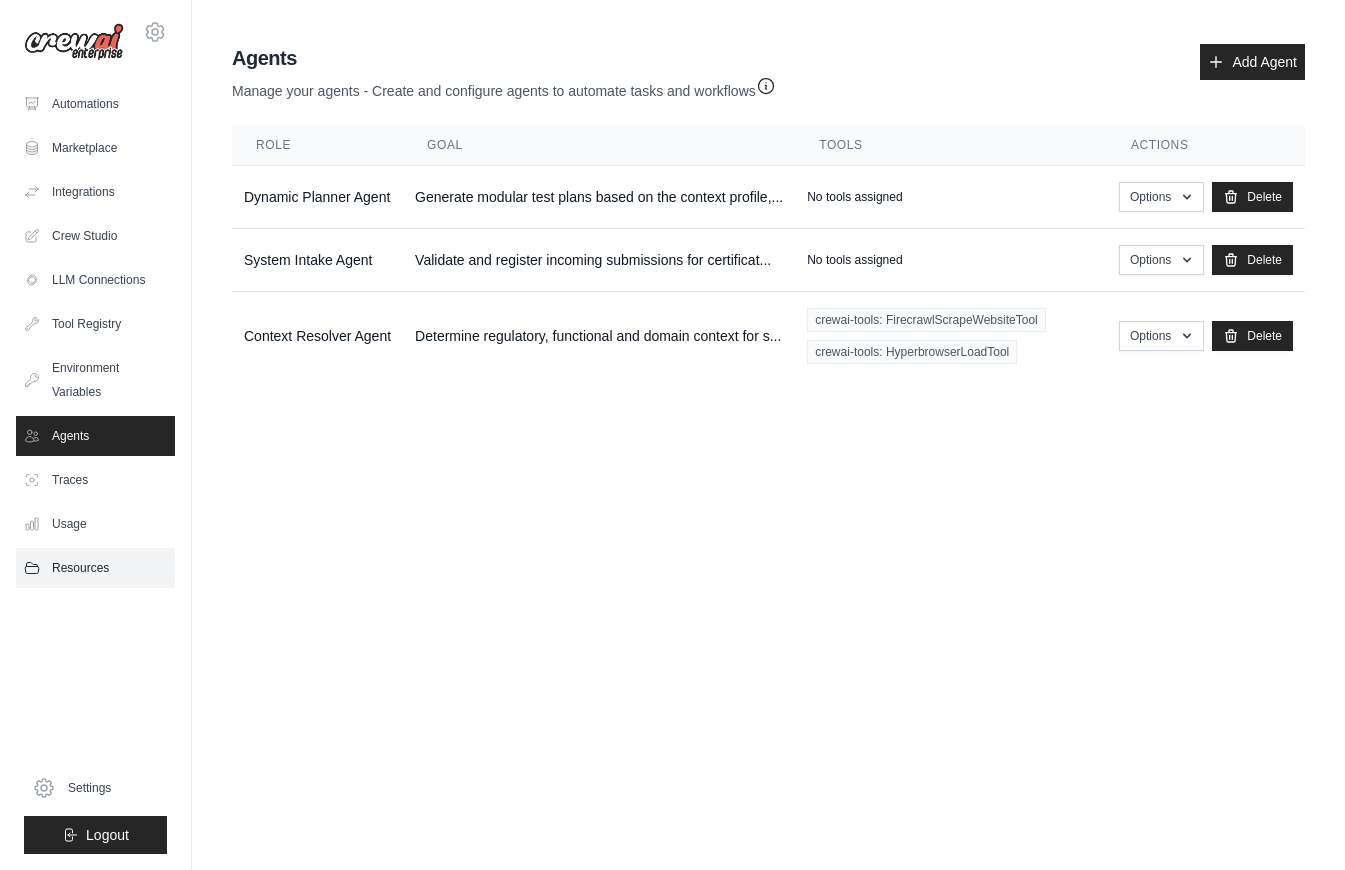 click on "Resources" at bounding box center [95, 568] 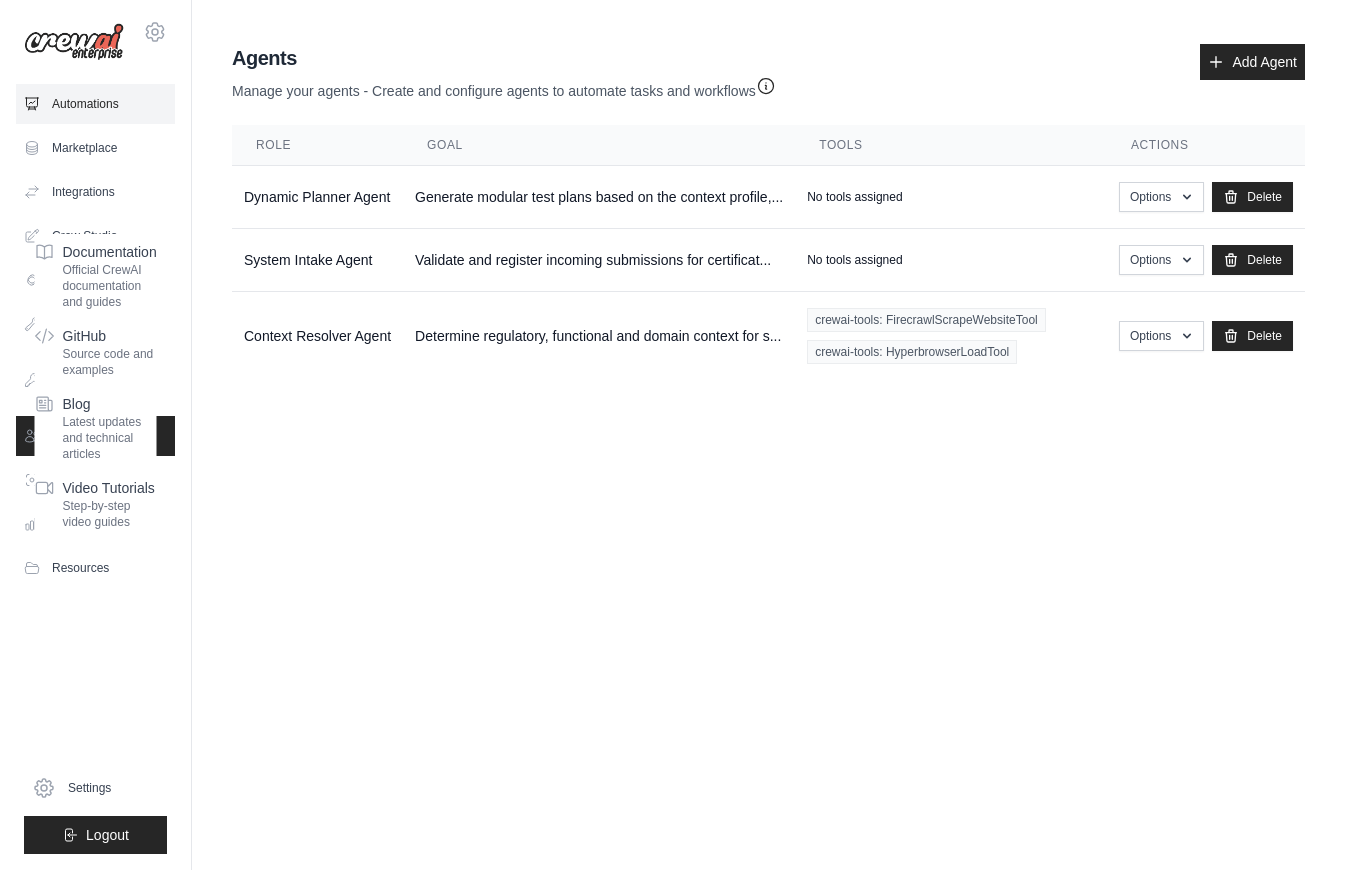 click on "Automations" at bounding box center [95, 104] 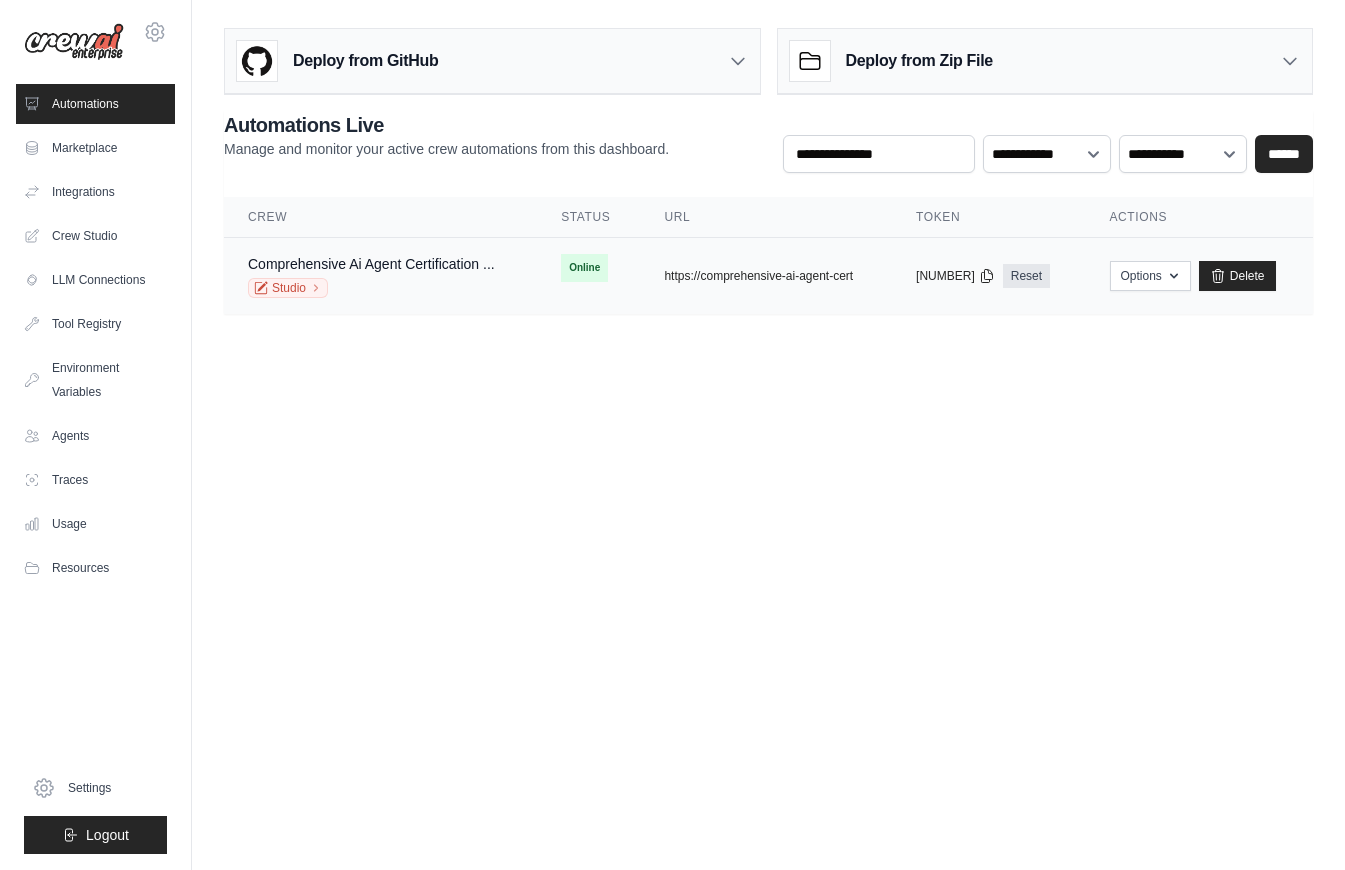 click on "Studio" at bounding box center (371, 288) 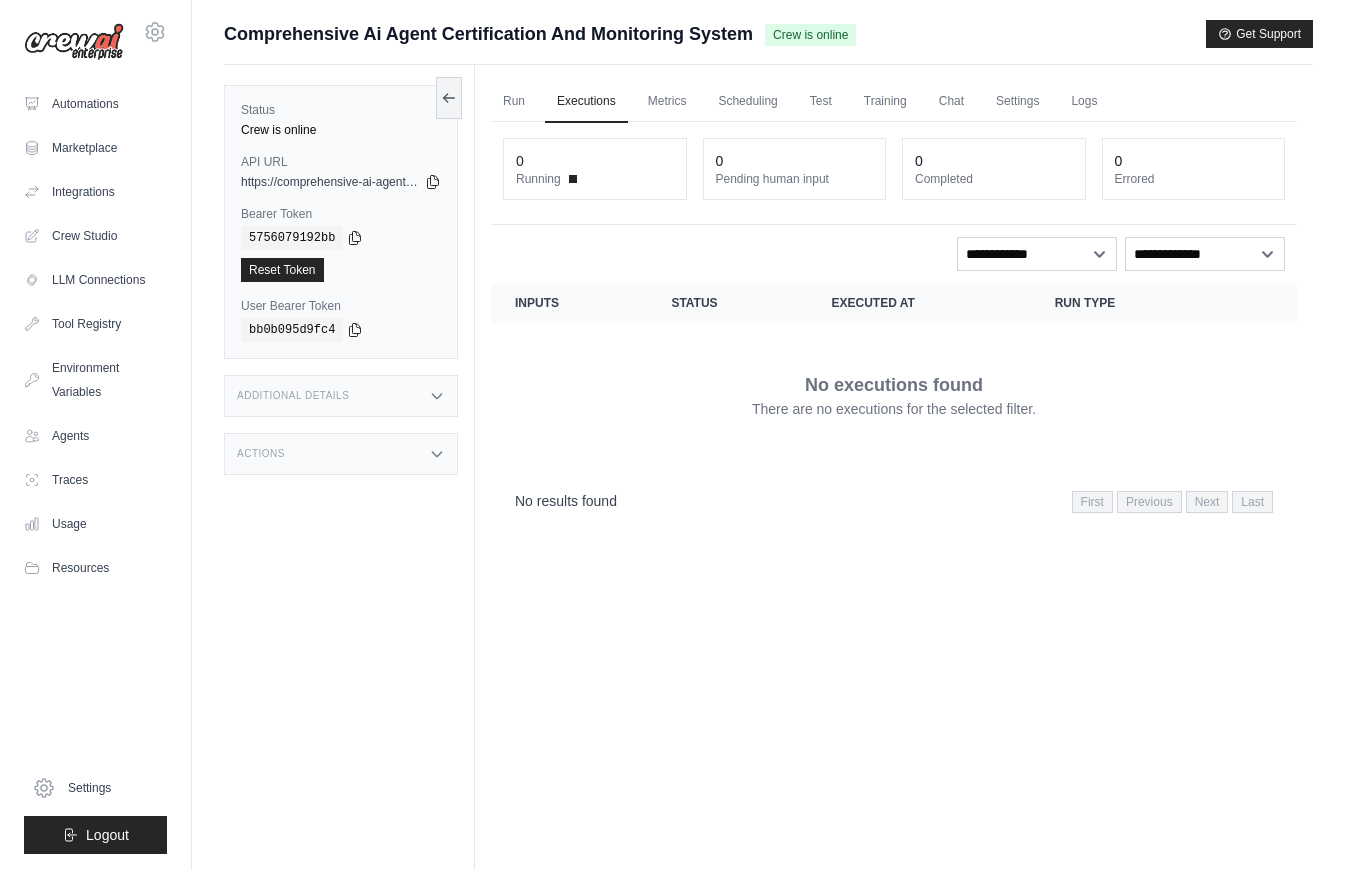 scroll, scrollTop: 0, scrollLeft: 0, axis: both 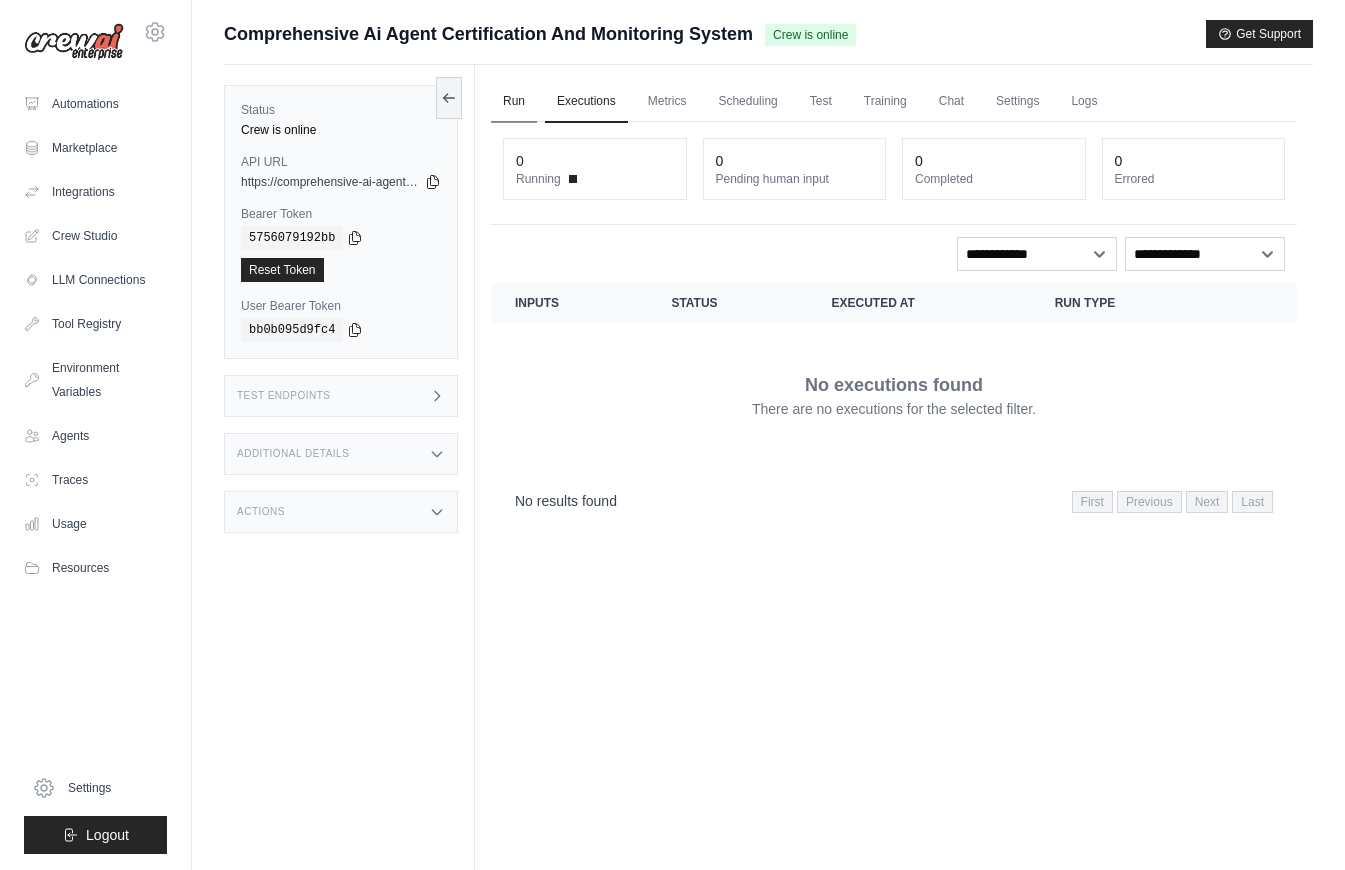 click on "Run" at bounding box center [514, 102] 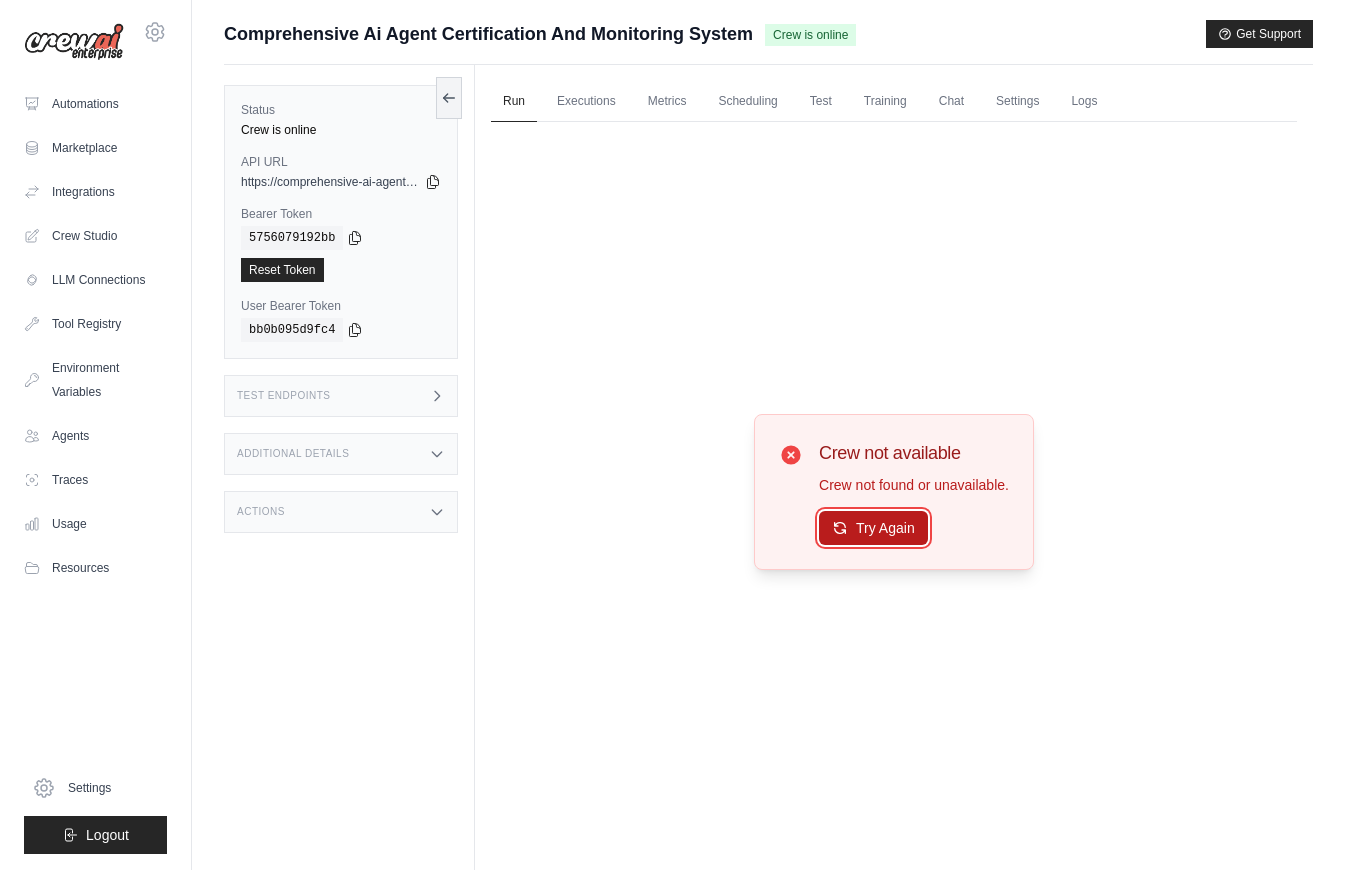 click on "Try Again" at bounding box center [873, 528] 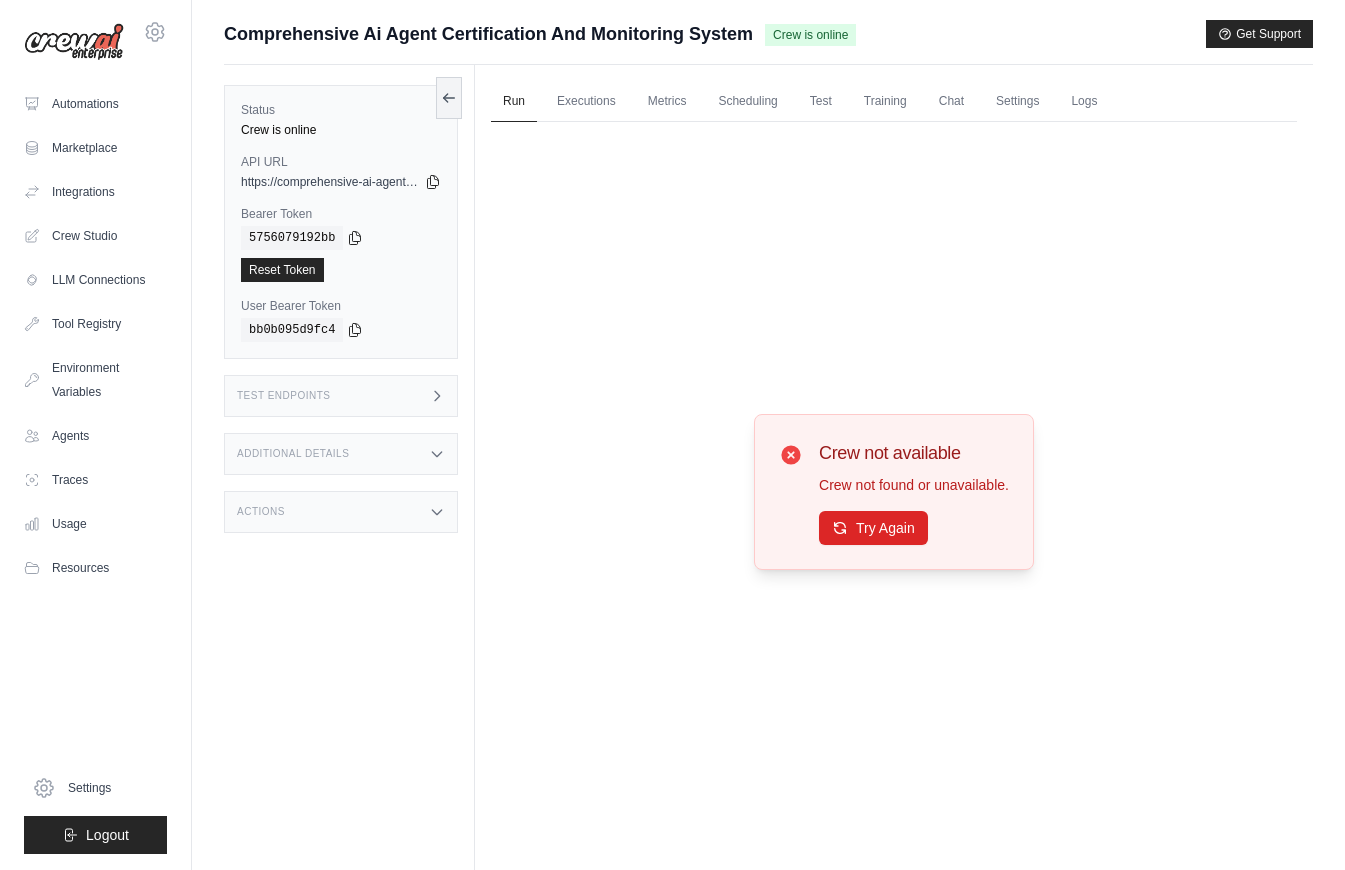 click on "Test Endpoints" at bounding box center (341, 396) 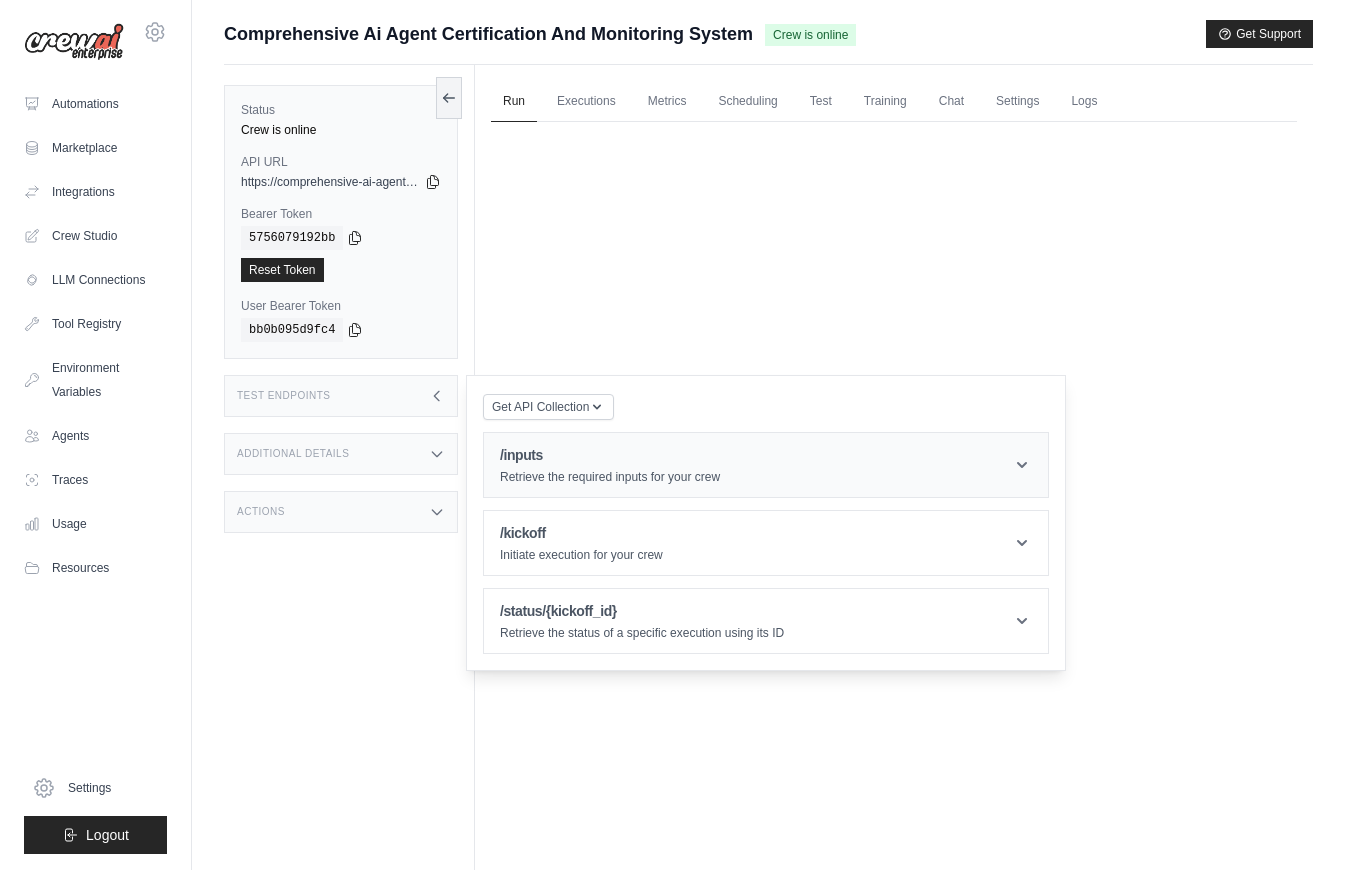 click 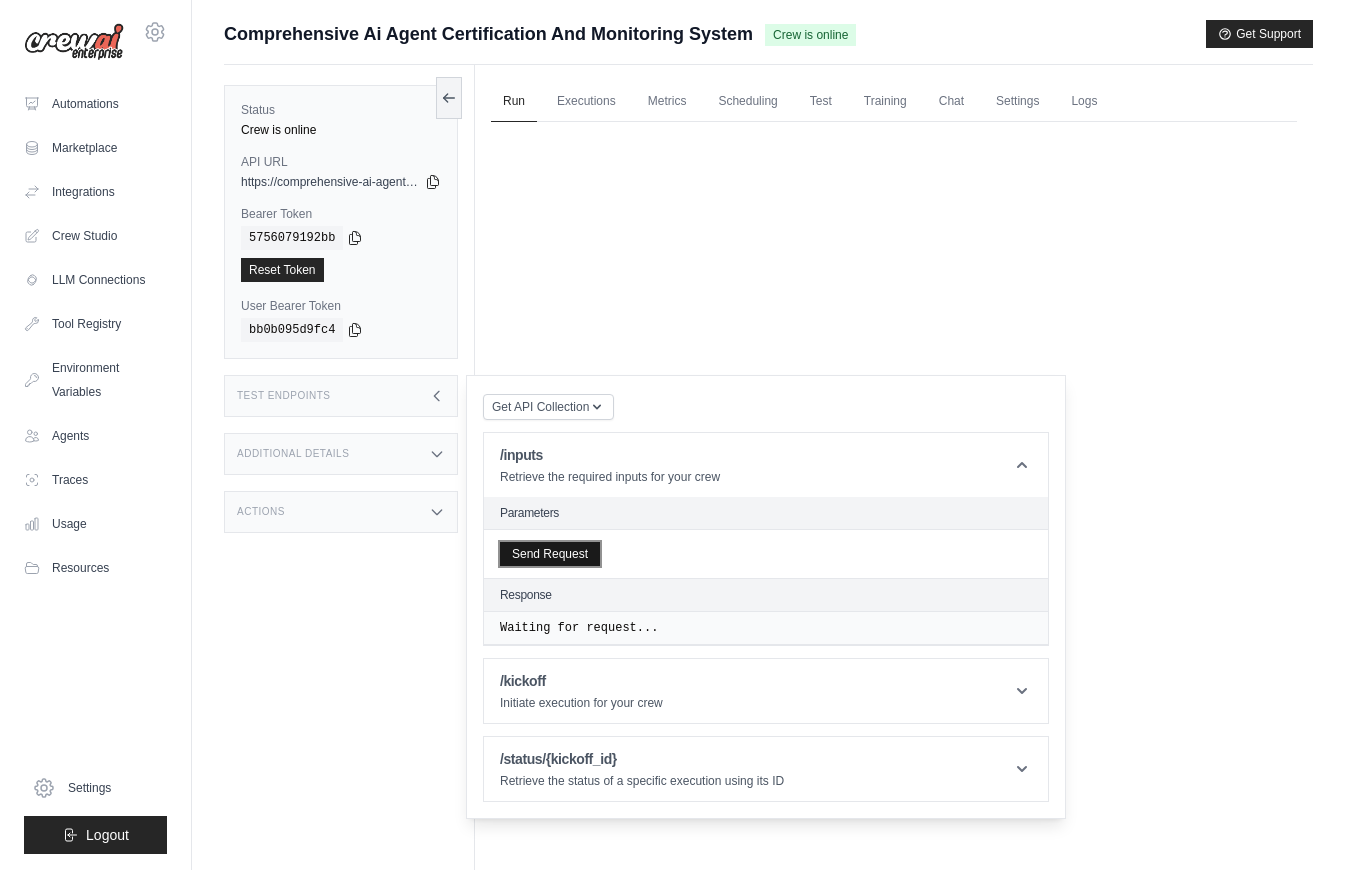 click on "Send Request" at bounding box center (550, 554) 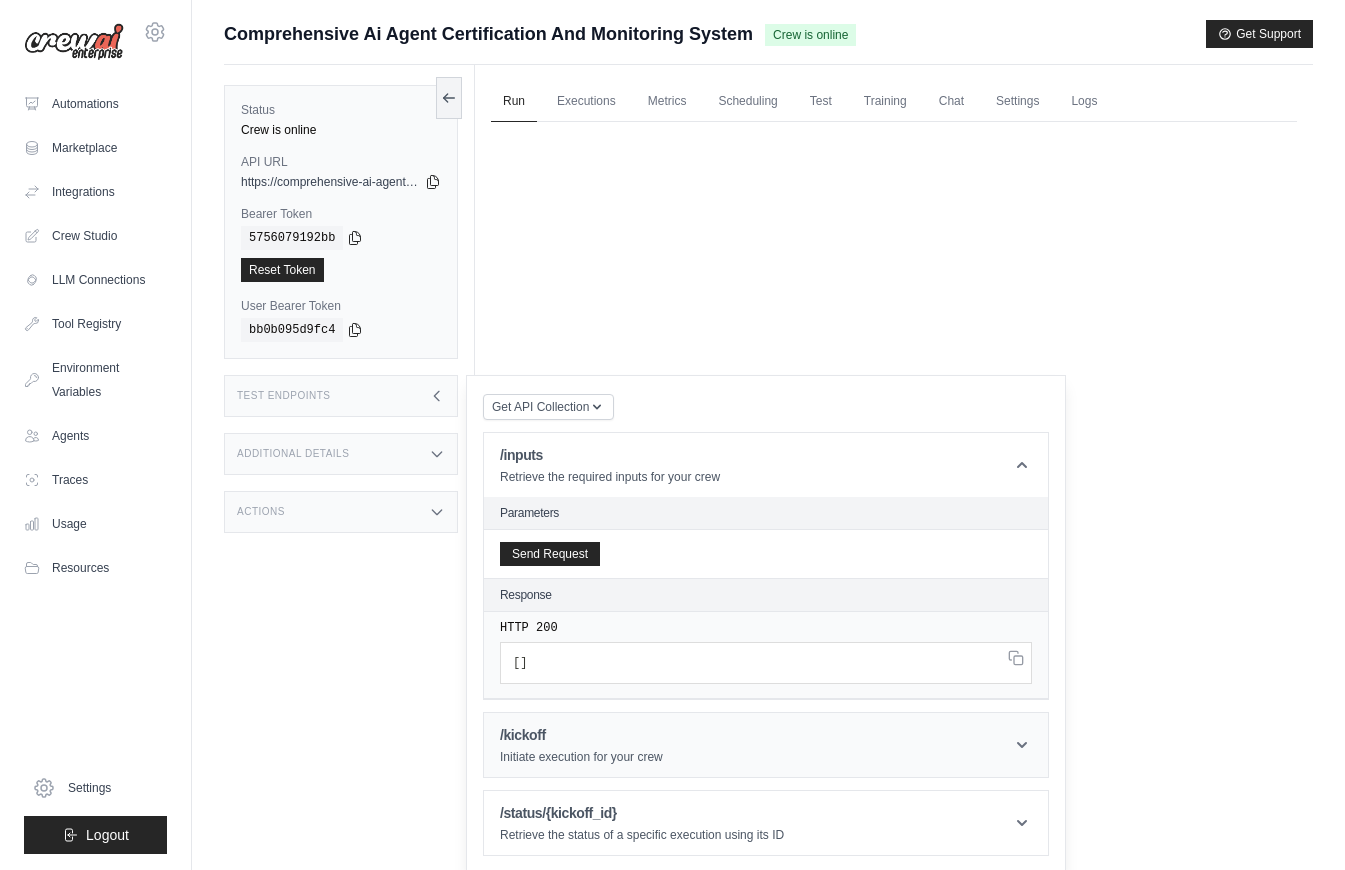 scroll, scrollTop: 85, scrollLeft: 0, axis: vertical 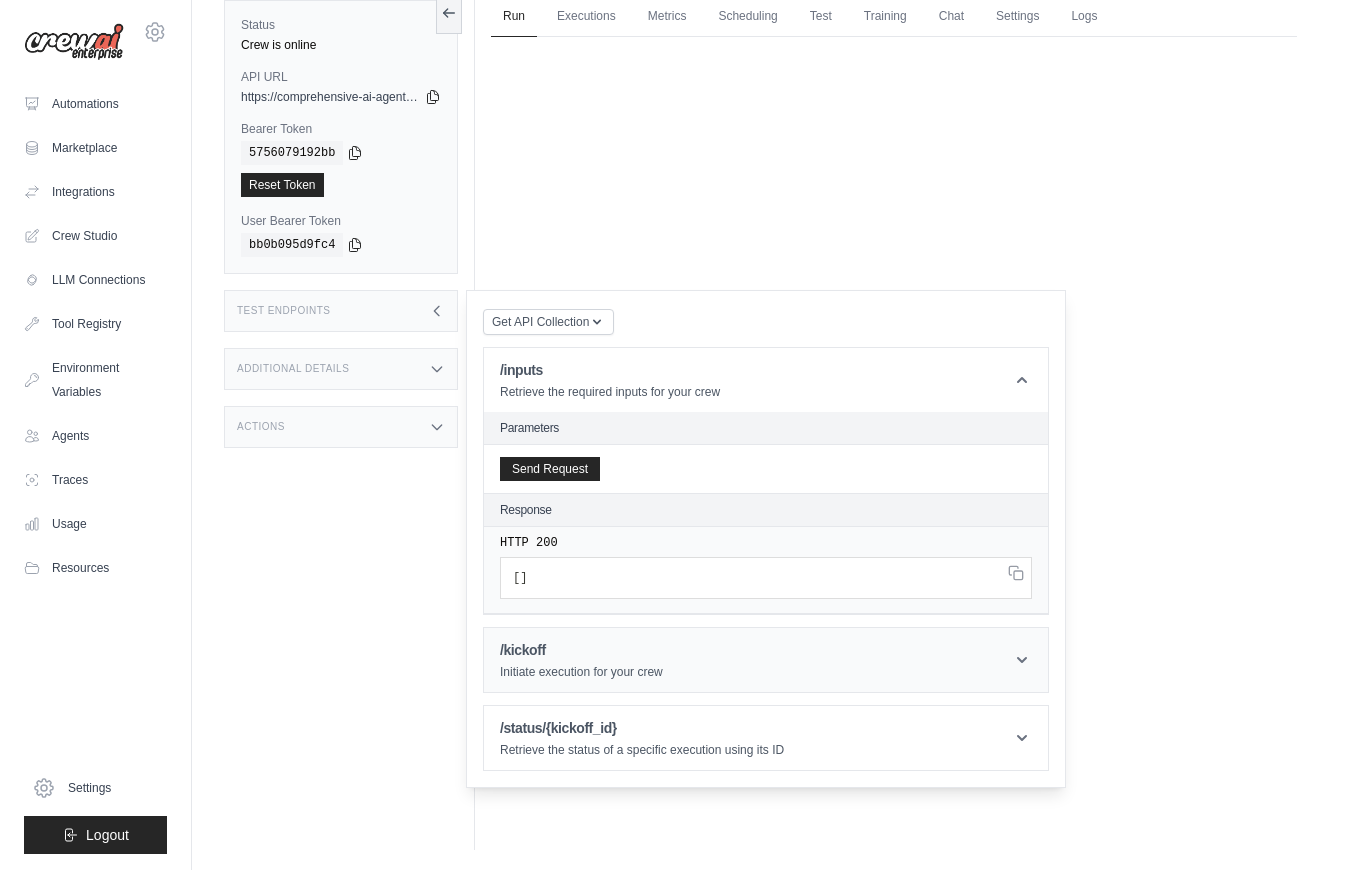 click 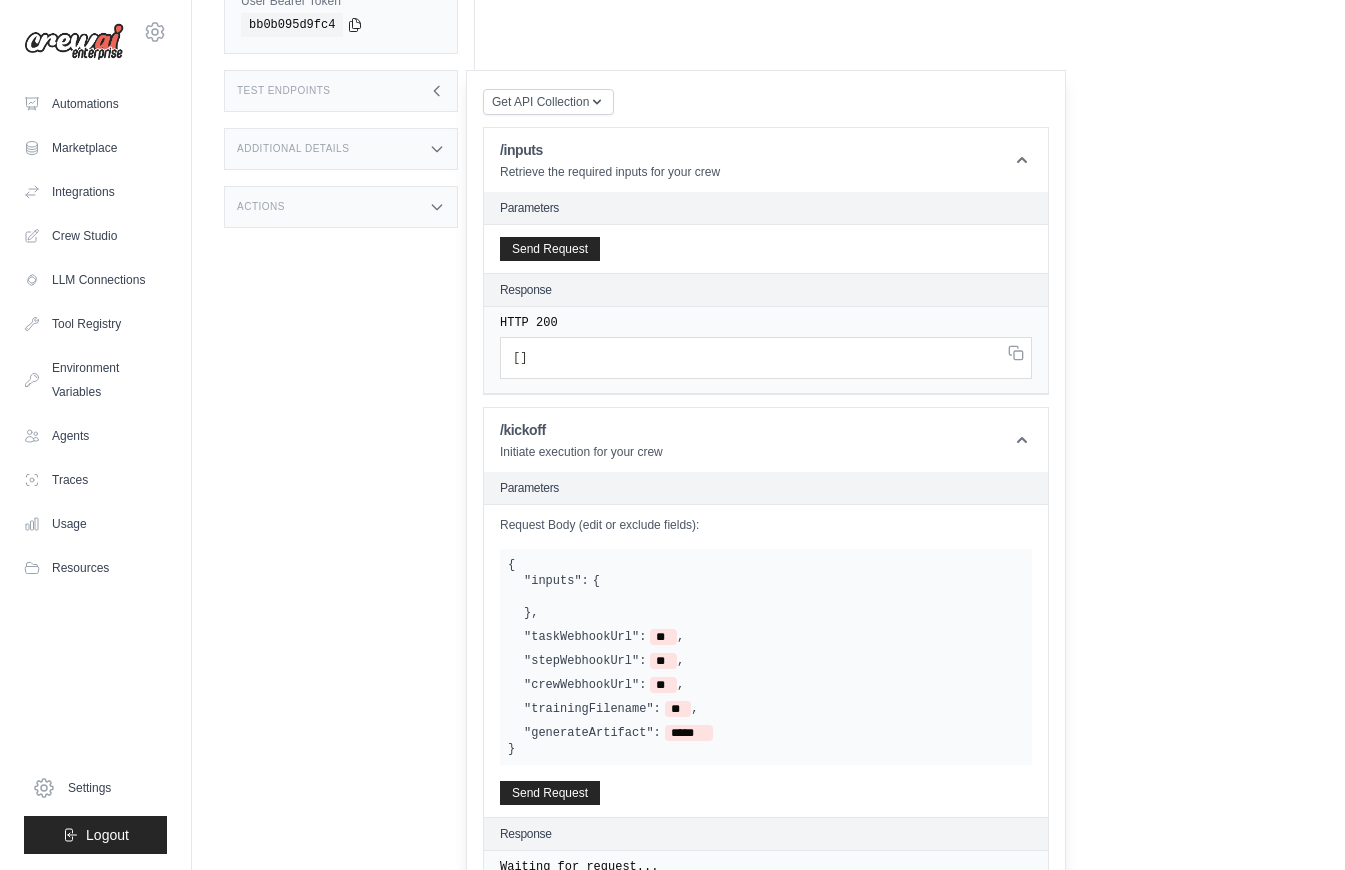 scroll, scrollTop: 308, scrollLeft: 0, axis: vertical 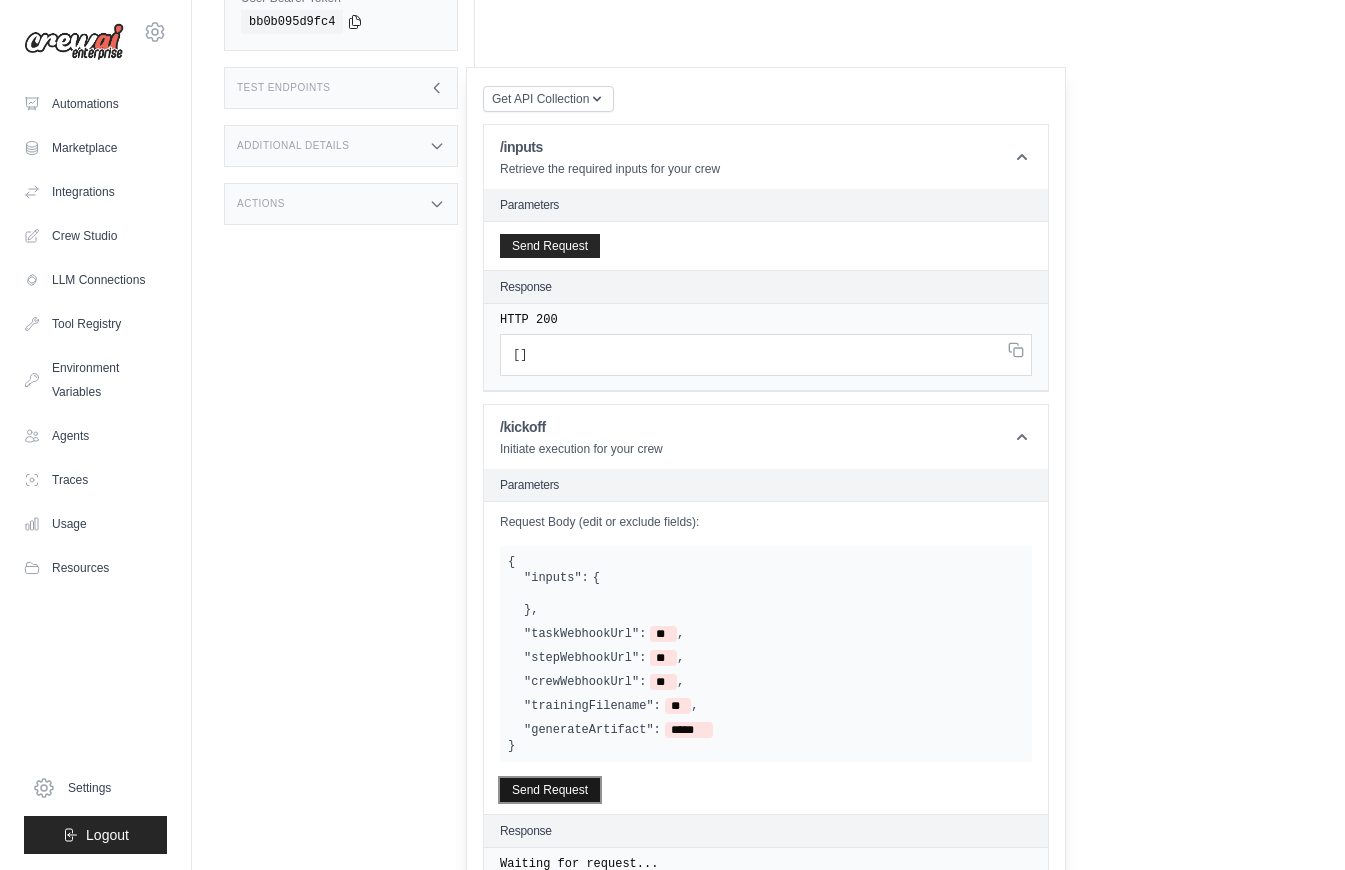 click on "Send Request" at bounding box center [550, 790] 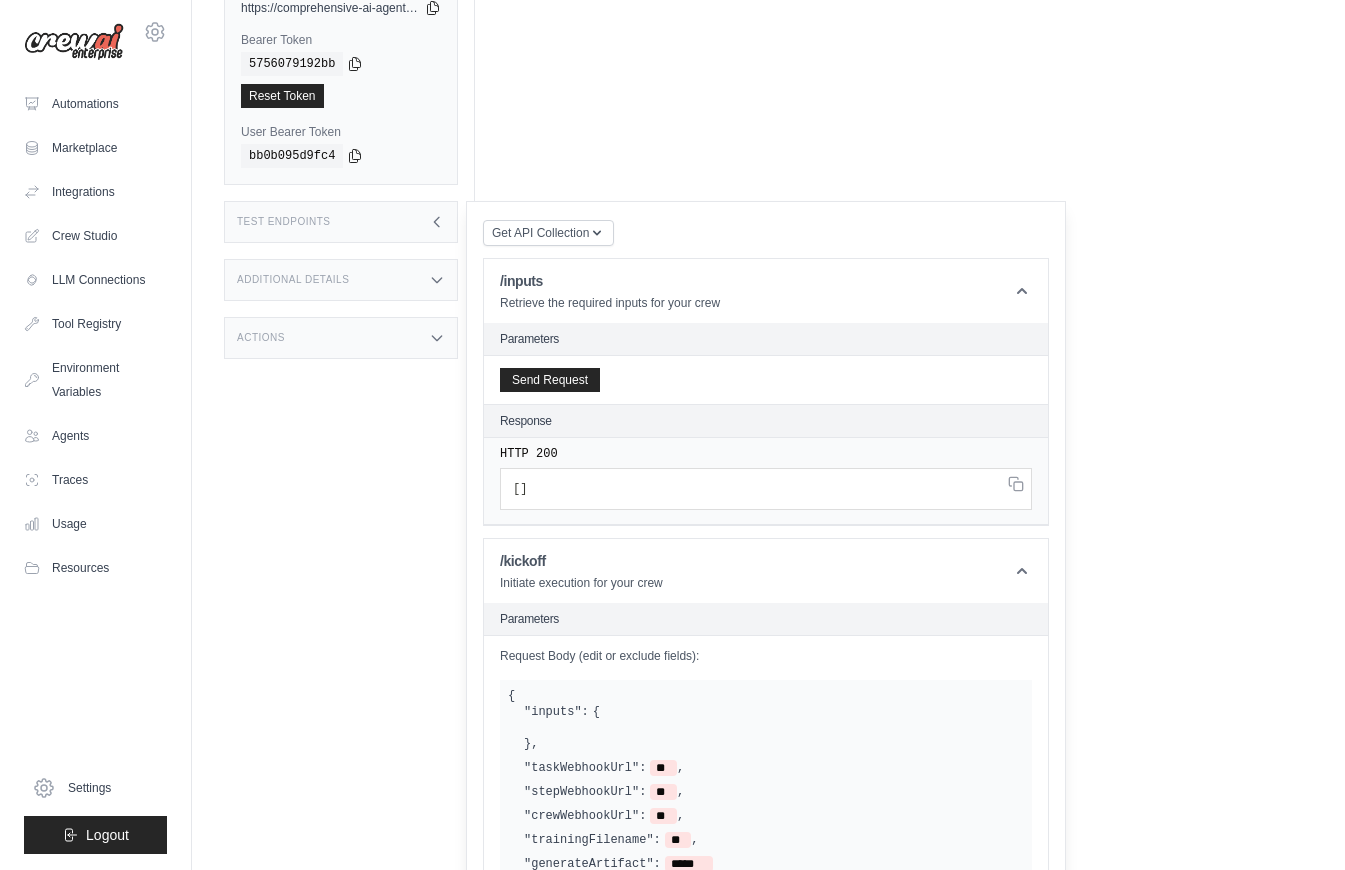 scroll, scrollTop: 166, scrollLeft: 0, axis: vertical 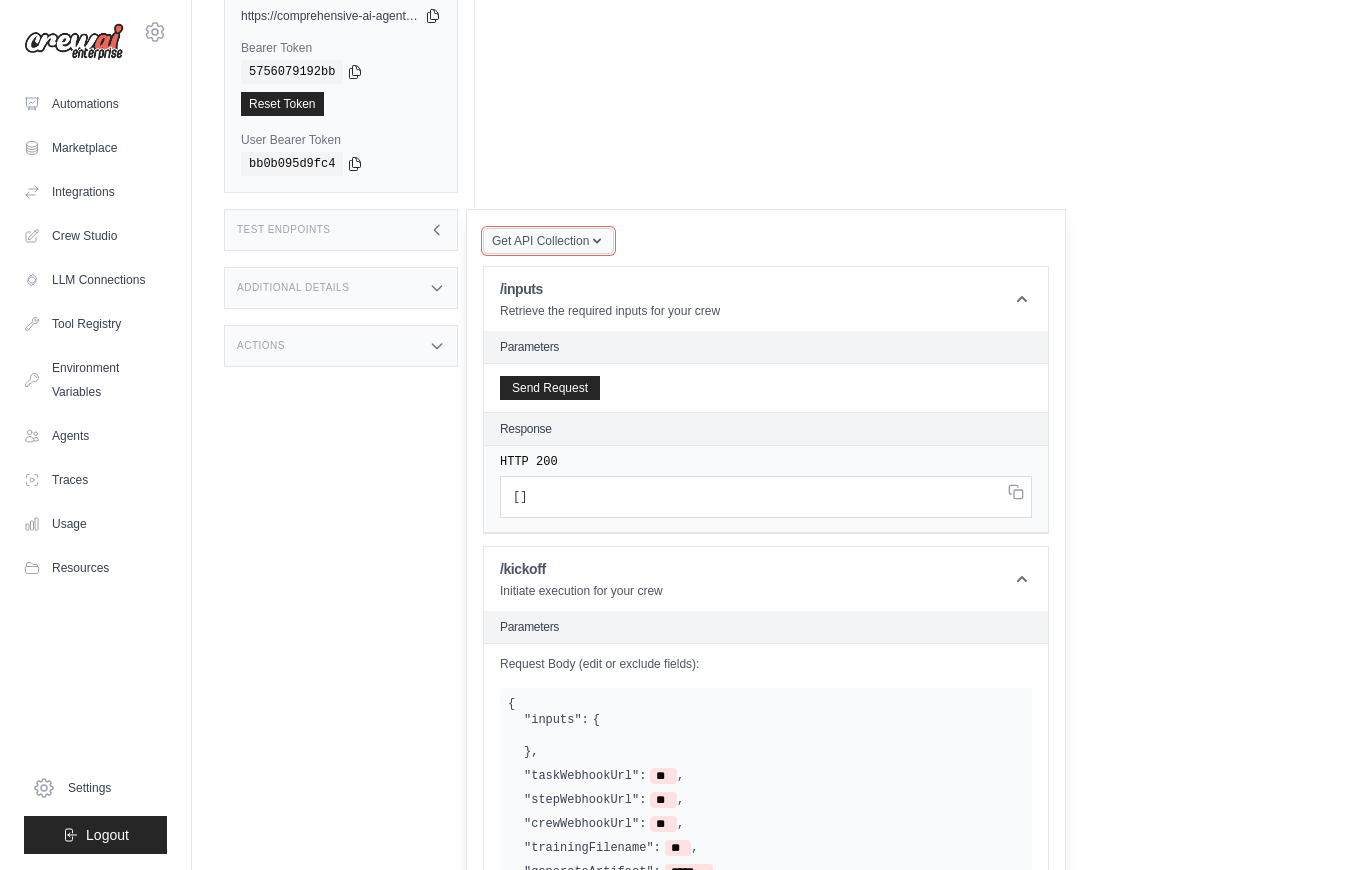 click 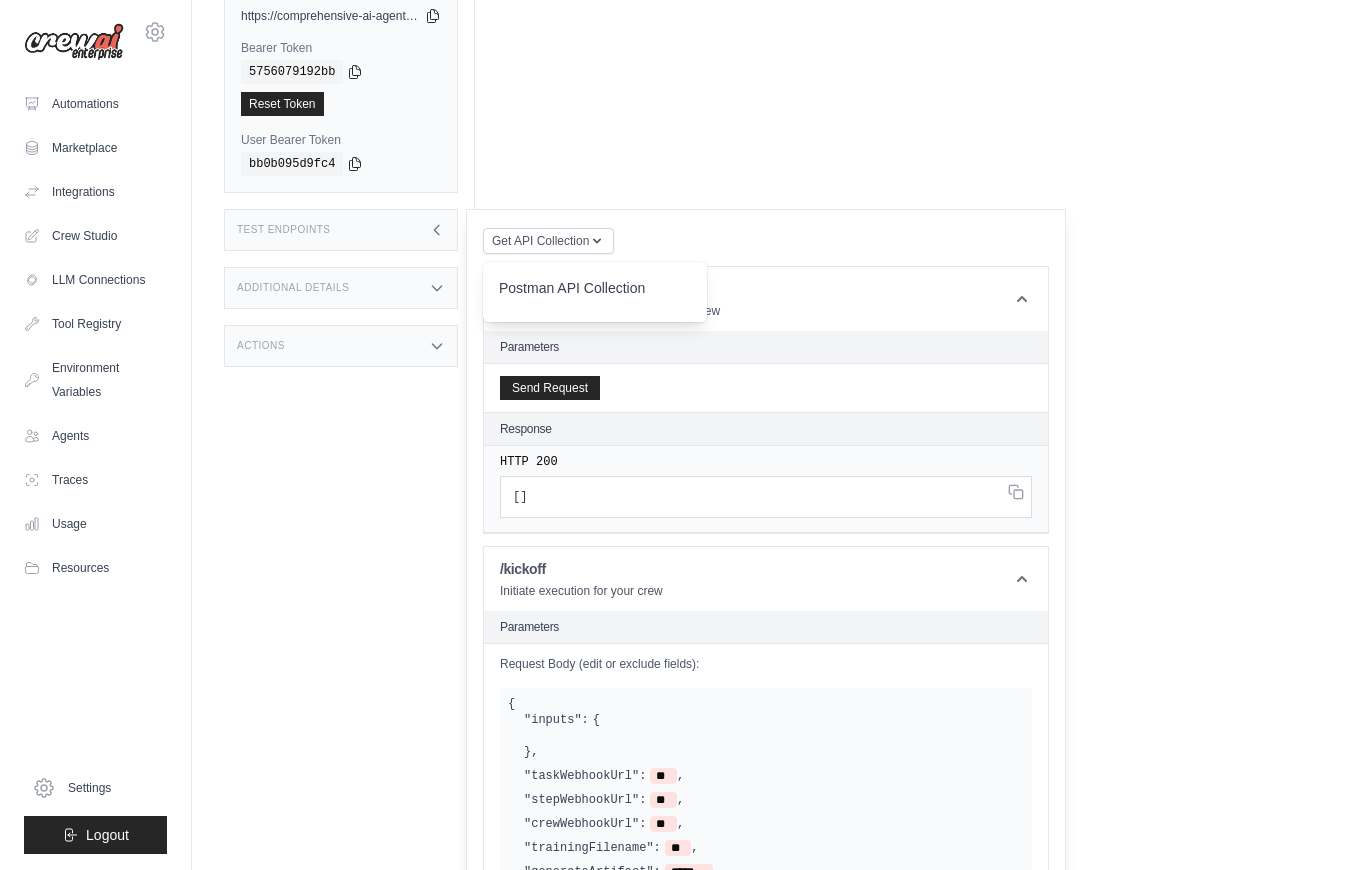 click on "Crew not available Crew not found or unavailable. Try Again" at bounding box center (894, 326) 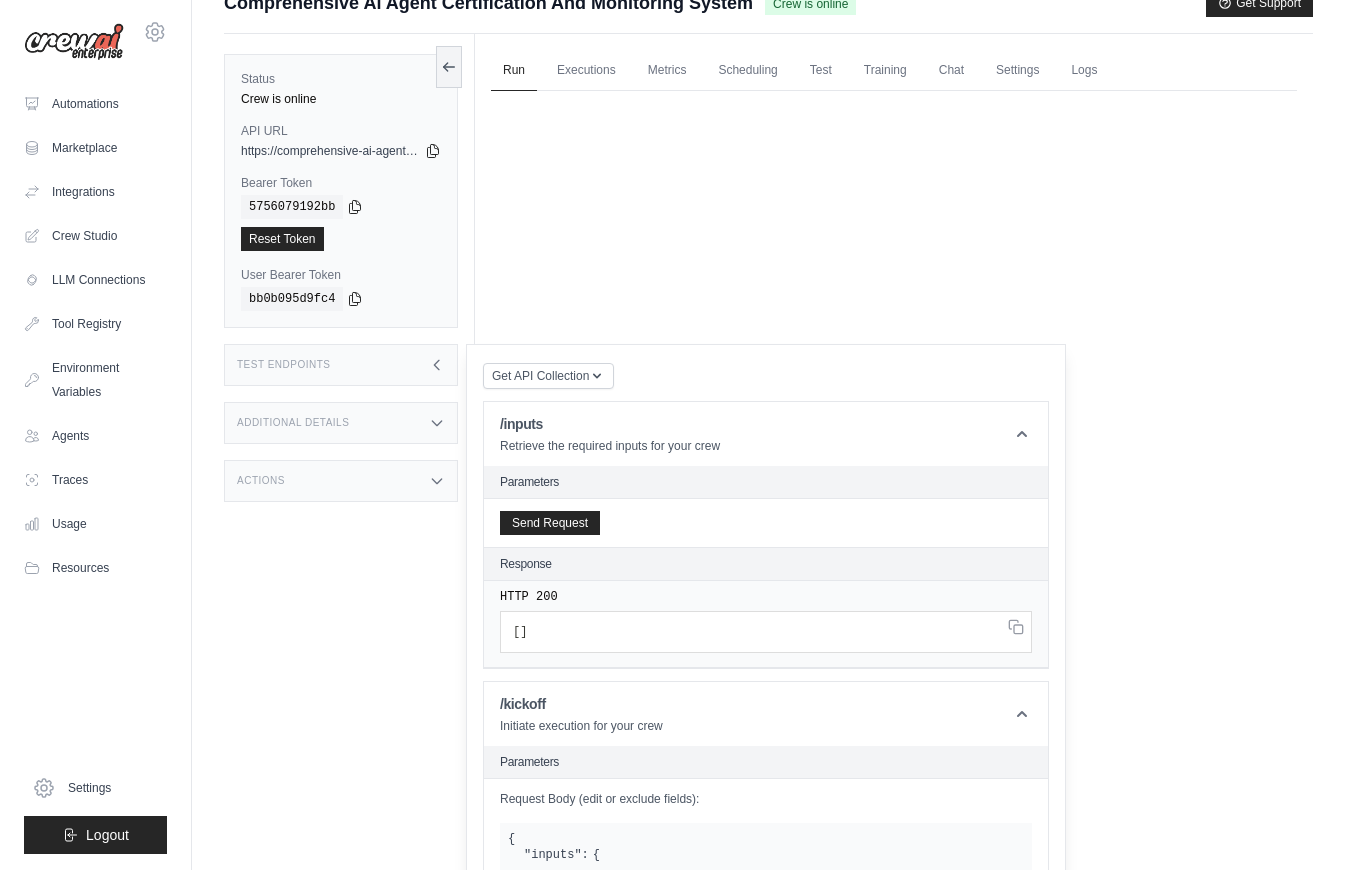 scroll, scrollTop: 0, scrollLeft: 0, axis: both 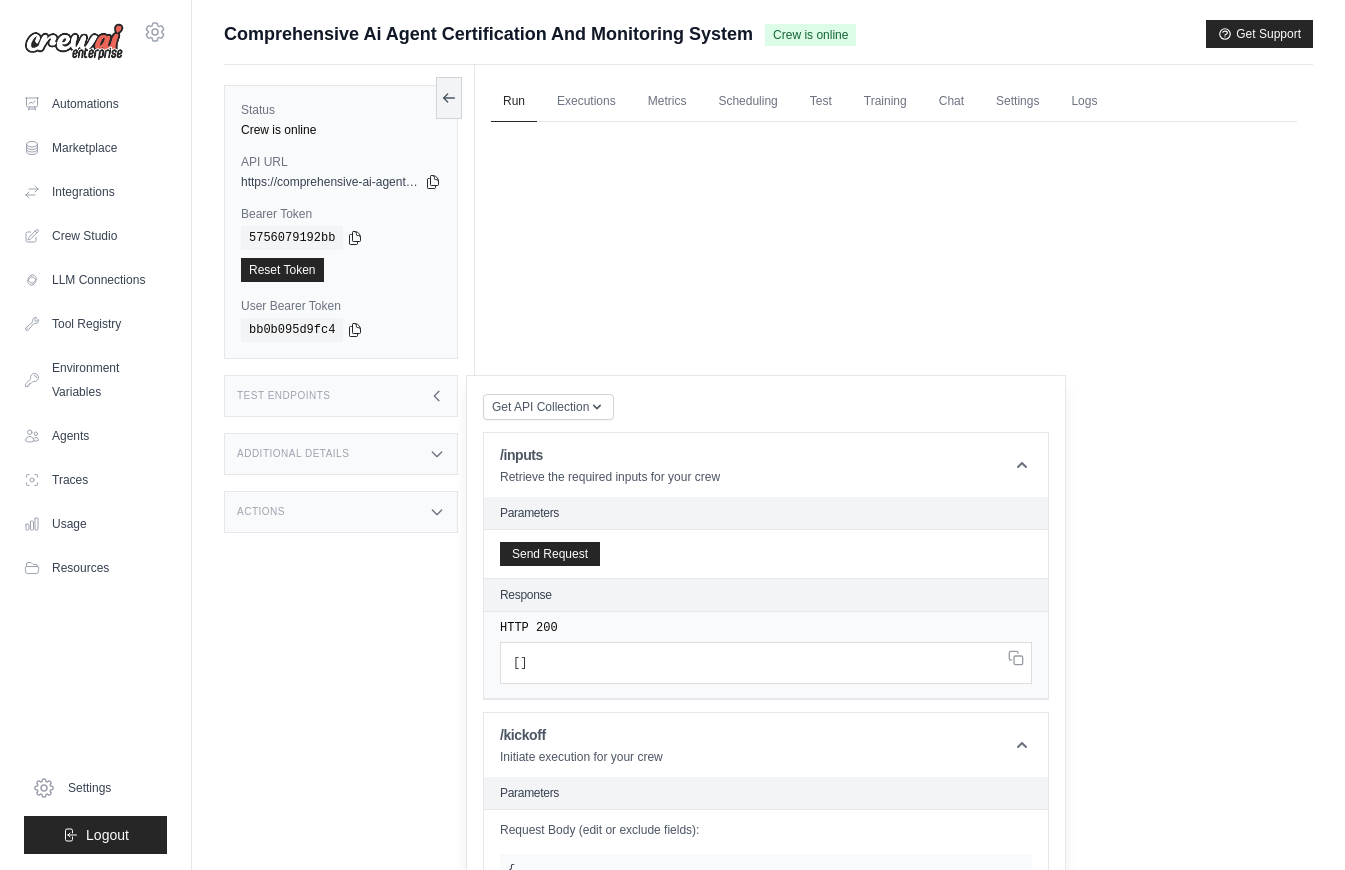 click on "Crew not available Crew not found or unavailable. Try Again" at bounding box center [894, 492] 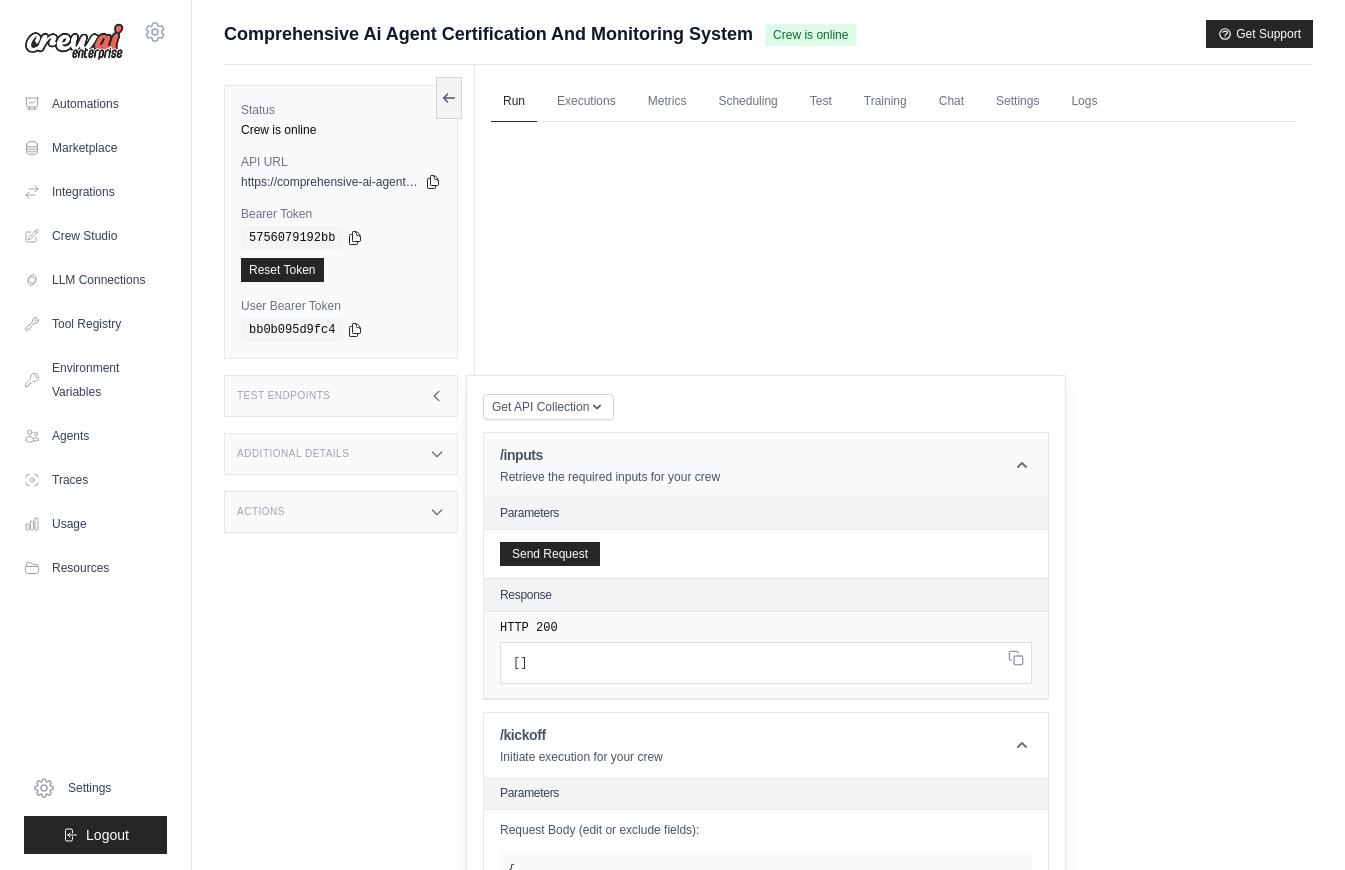 click 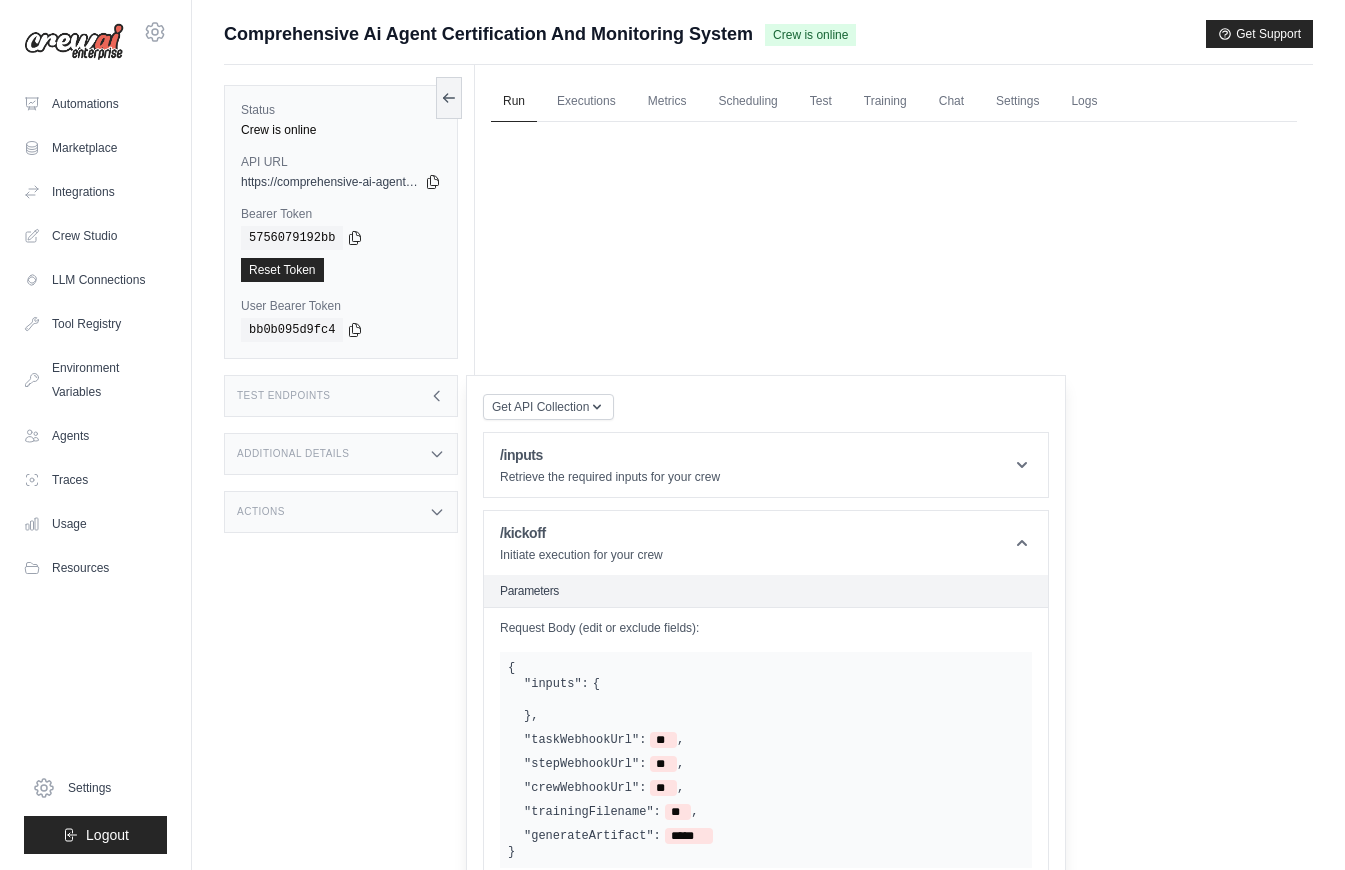 click on "Crew not available Crew not found or unavailable. Try Again" at bounding box center (894, 492) 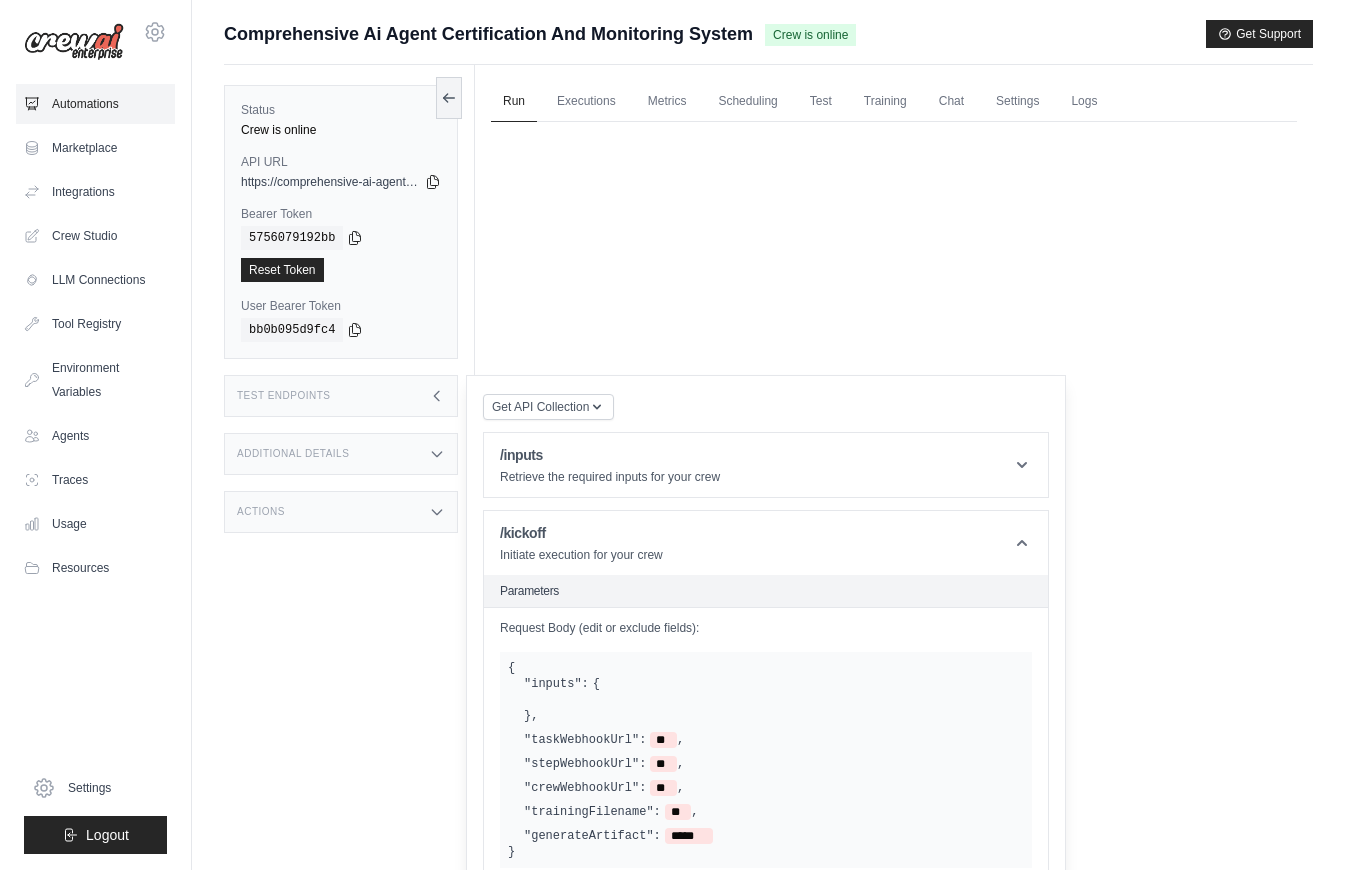 click on "Automations" at bounding box center (95, 104) 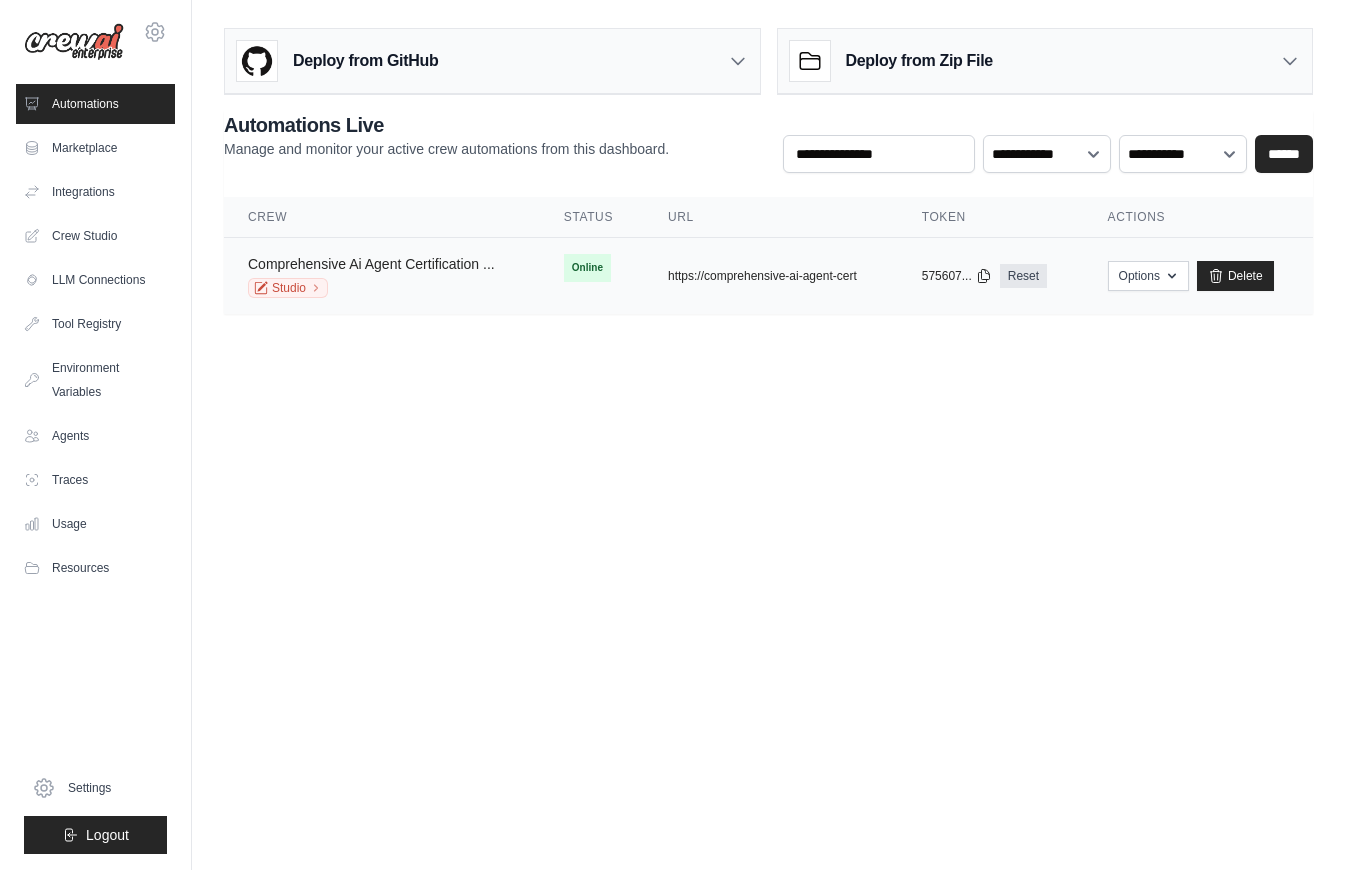 click on "Comprehensive Ai Agent Certification ..." at bounding box center (371, 264) 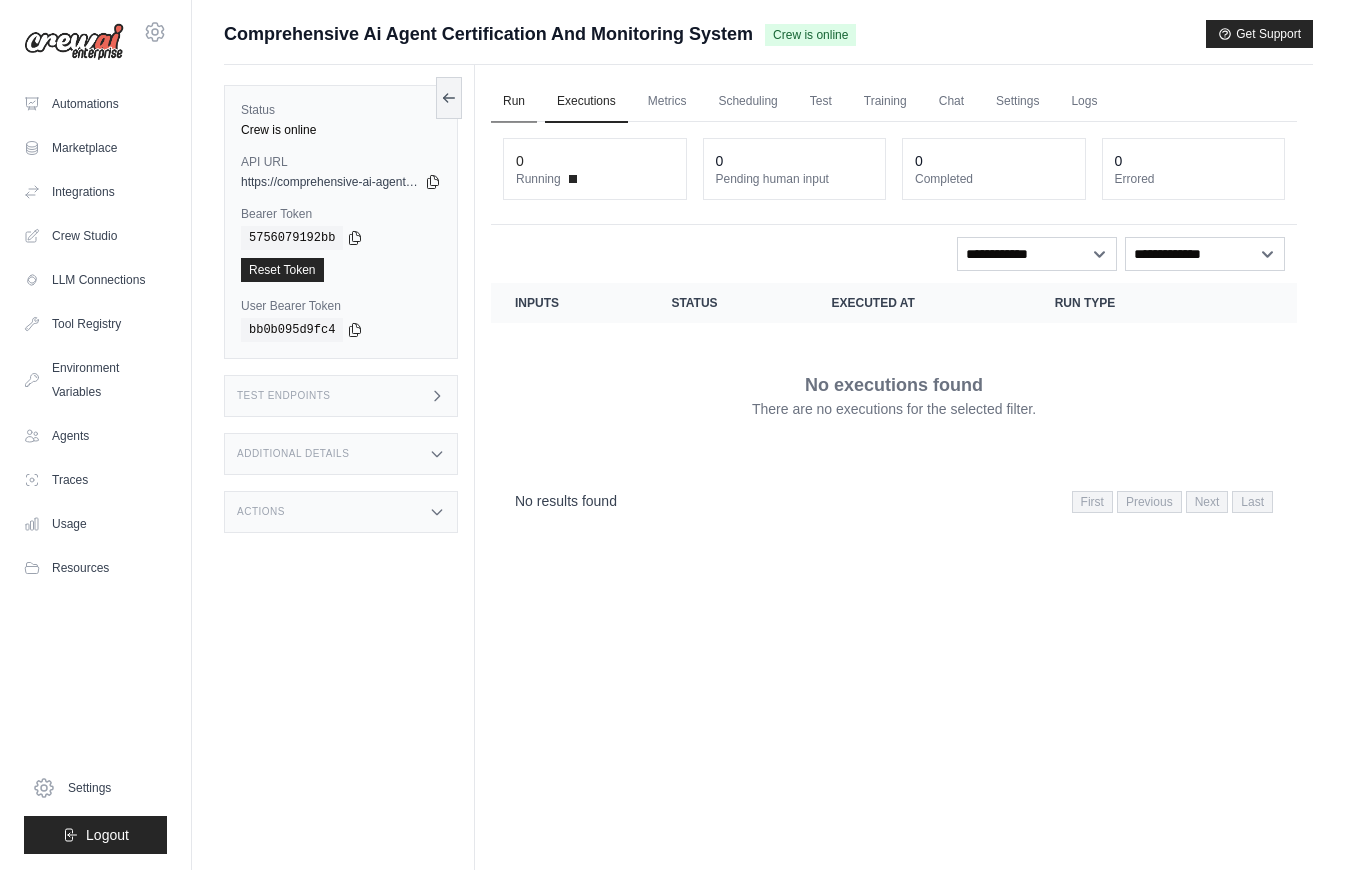 click on "Run" at bounding box center (514, 102) 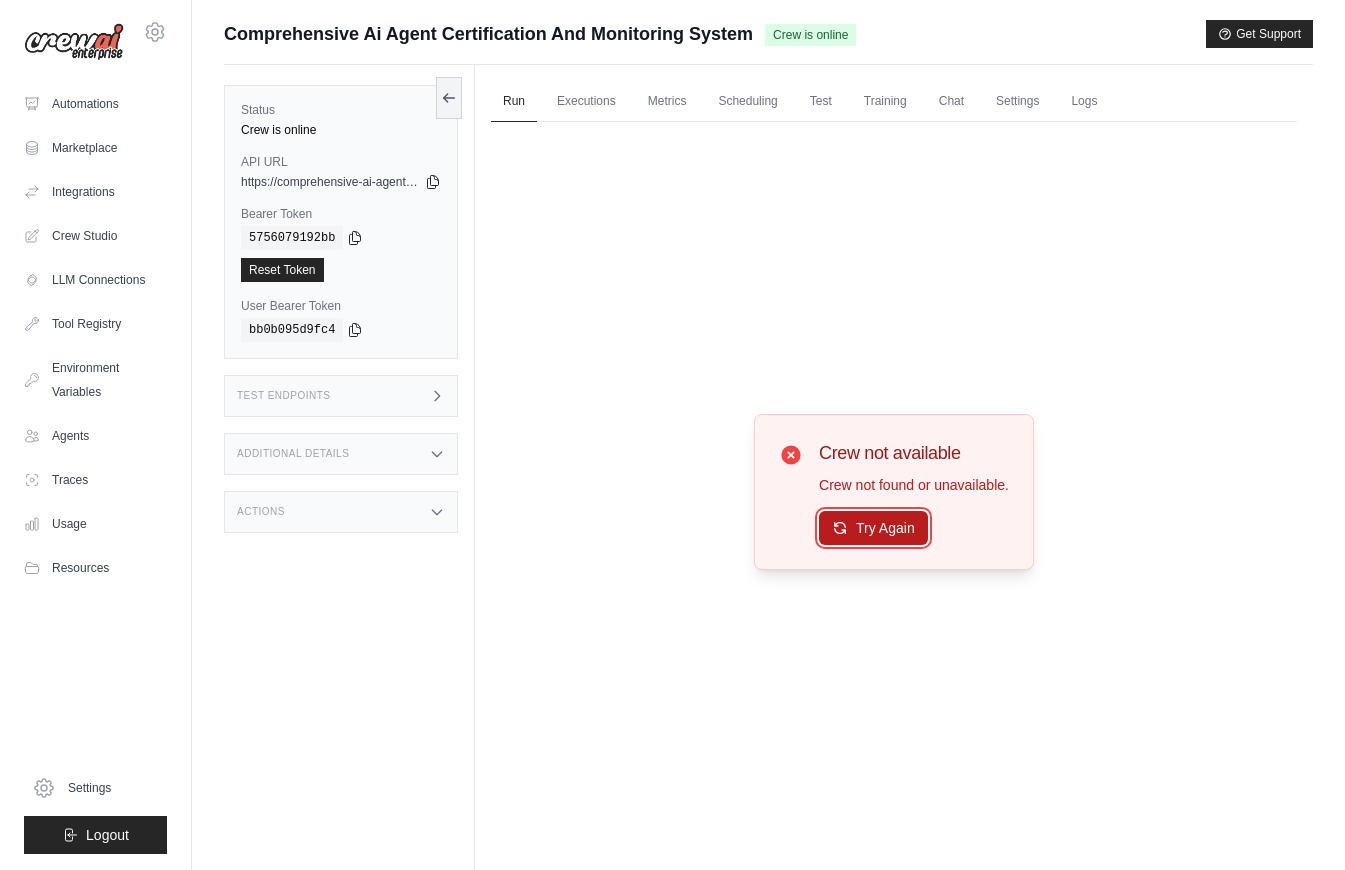 click on "Try Again" at bounding box center (873, 528) 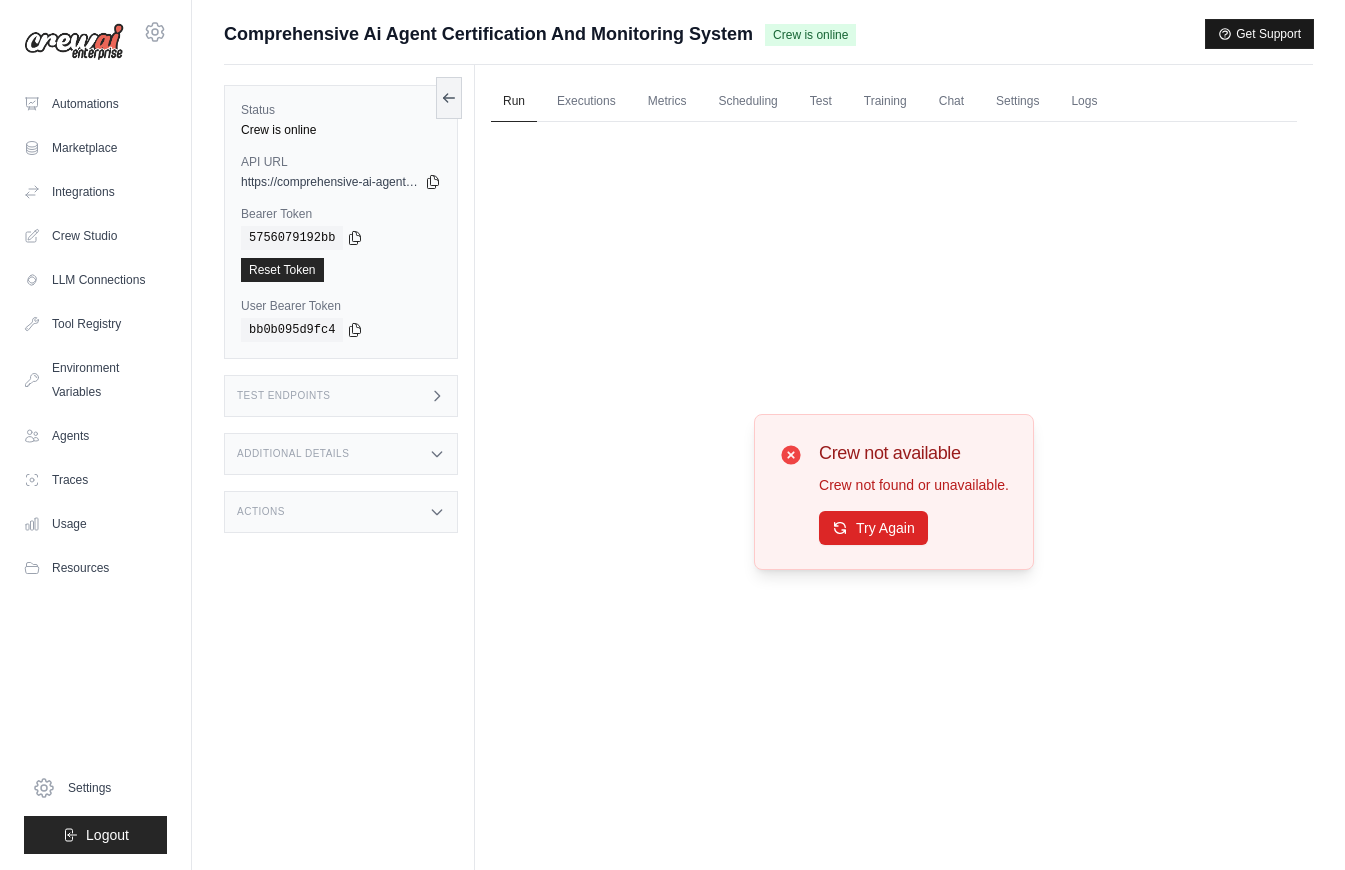 click on "Get Support" at bounding box center [1259, 34] 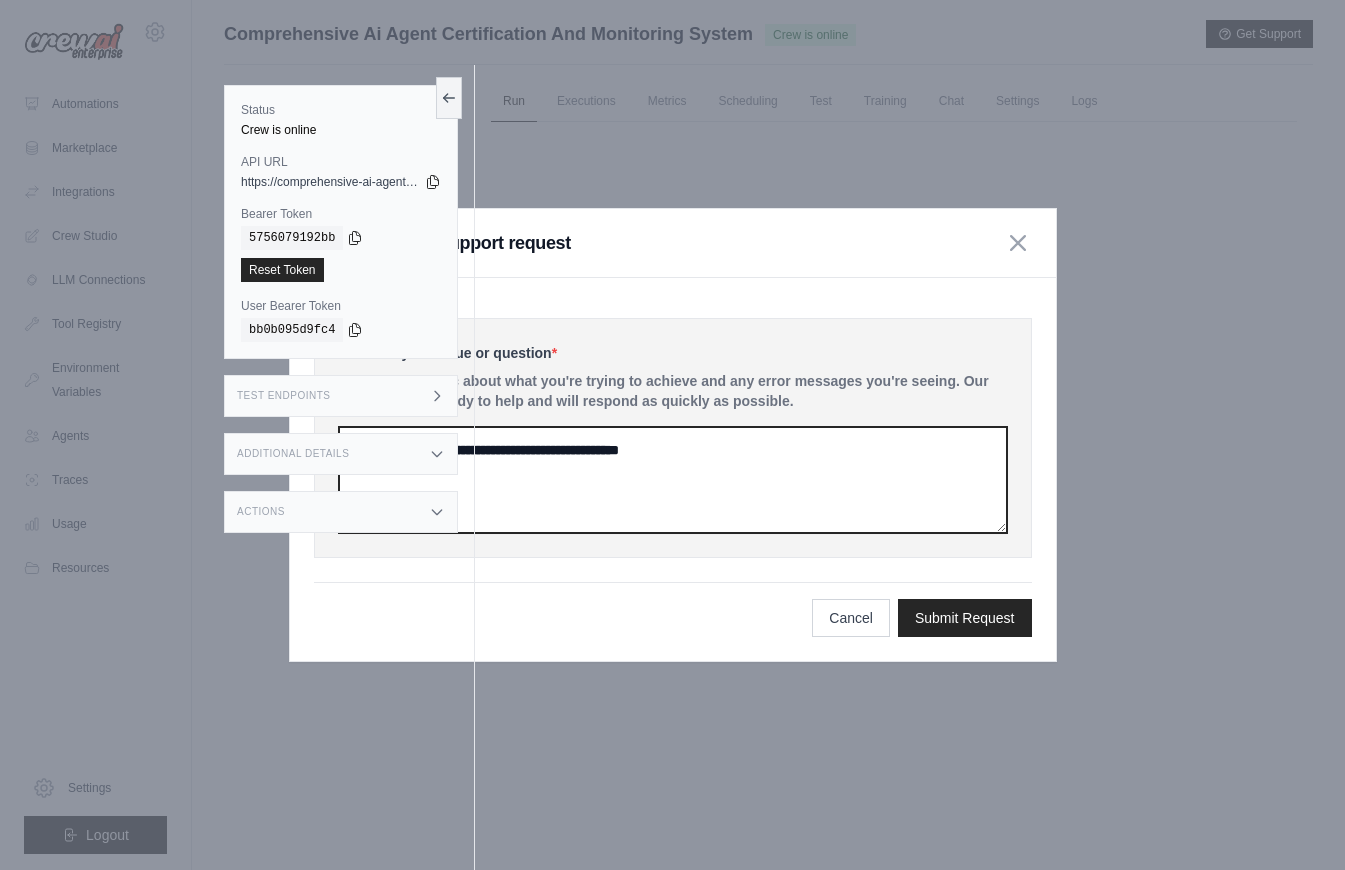 click at bounding box center (673, 480) 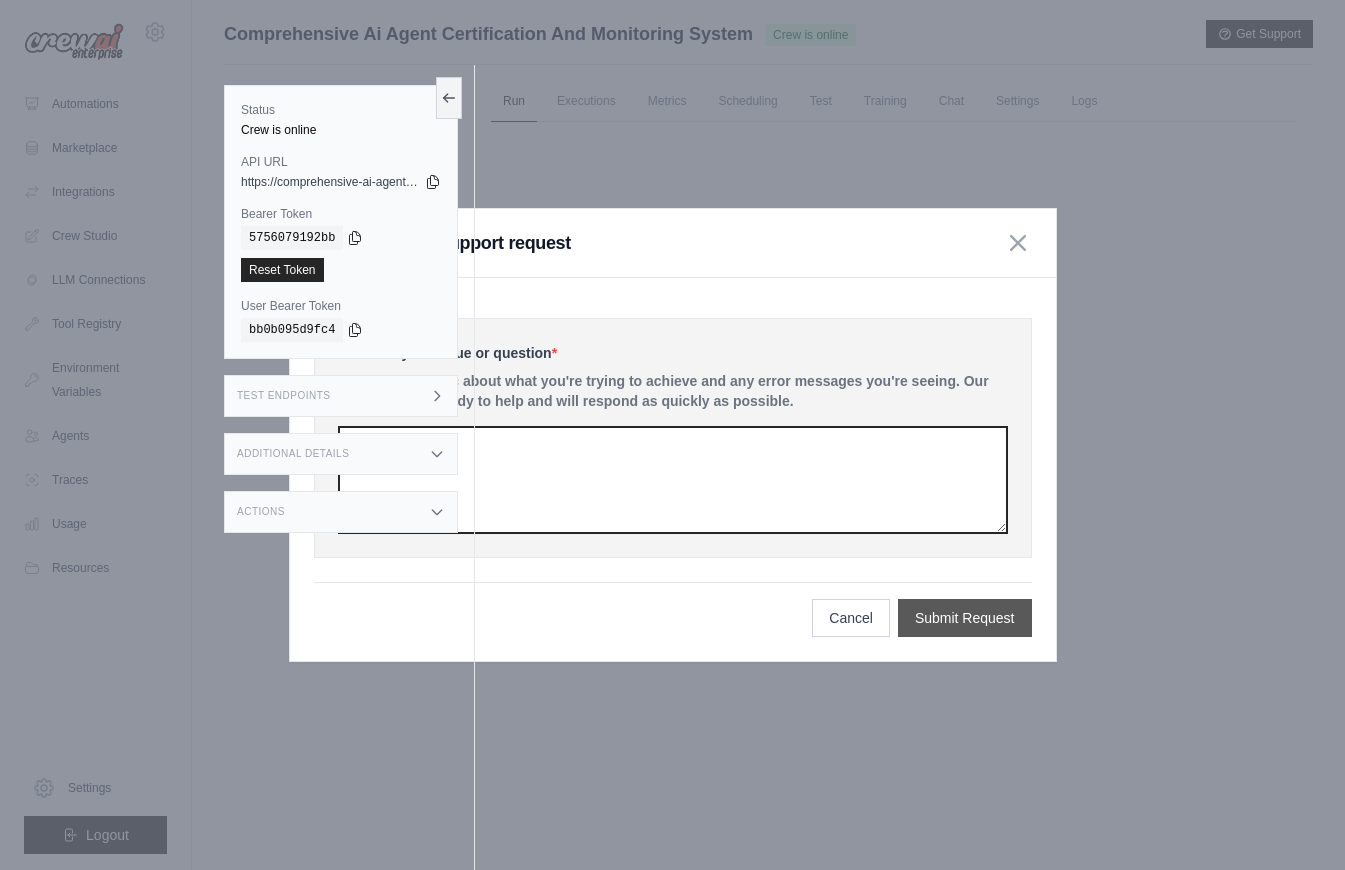 type on "**********" 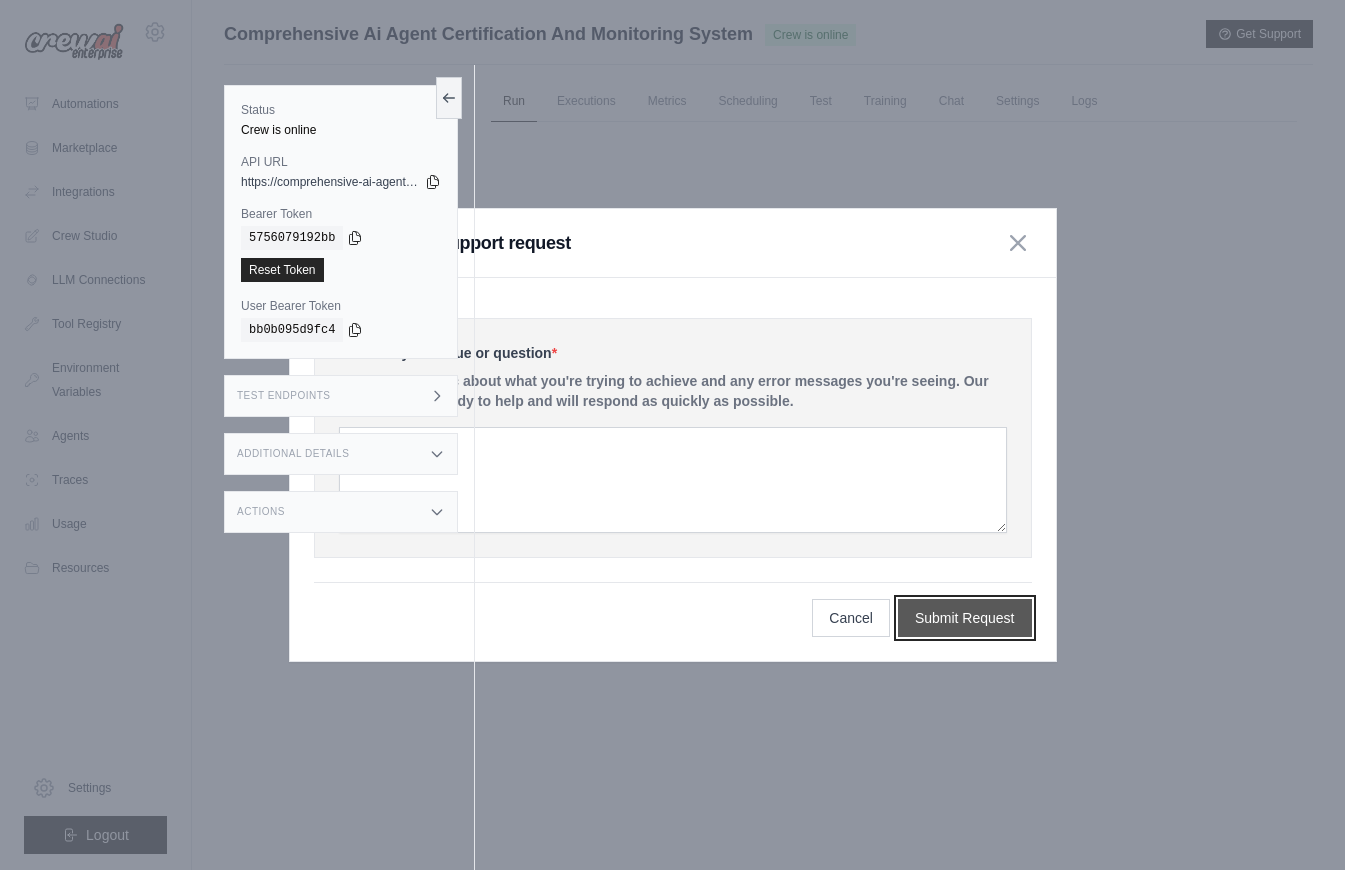 click on "Submit Request" at bounding box center [965, 618] 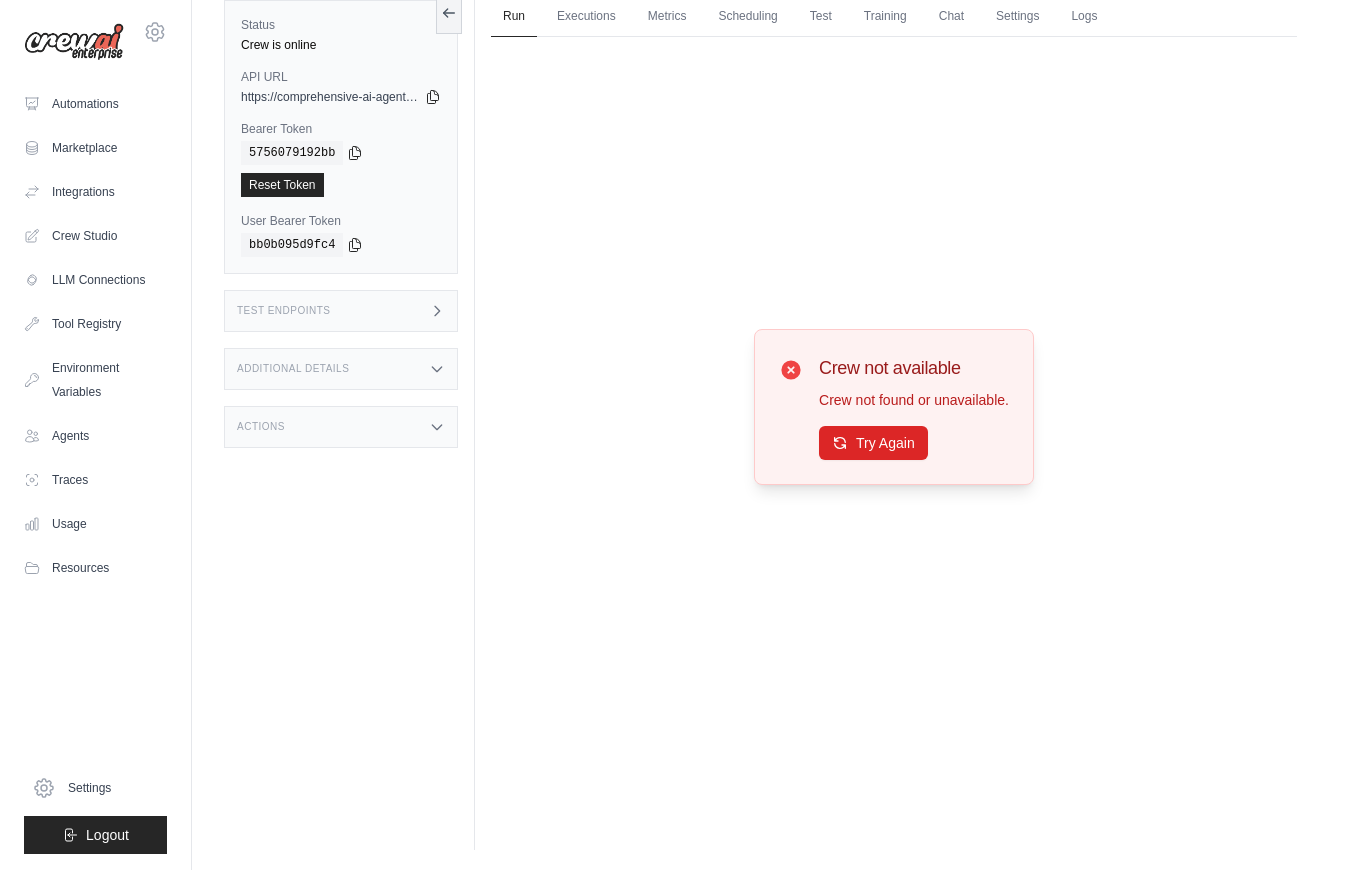 scroll, scrollTop: 0, scrollLeft: 0, axis: both 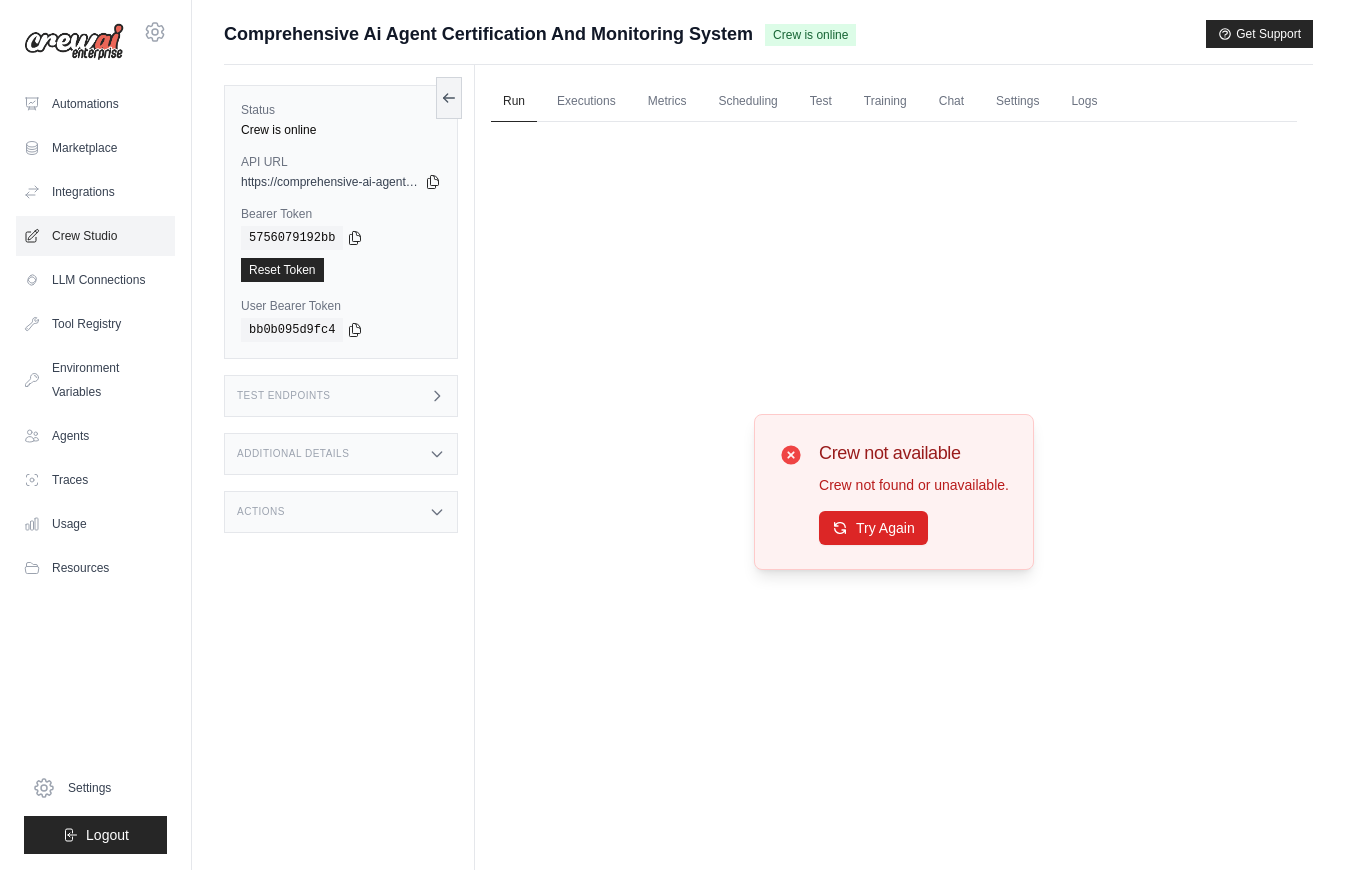 click on "Crew Studio" at bounding box center (95, 236) 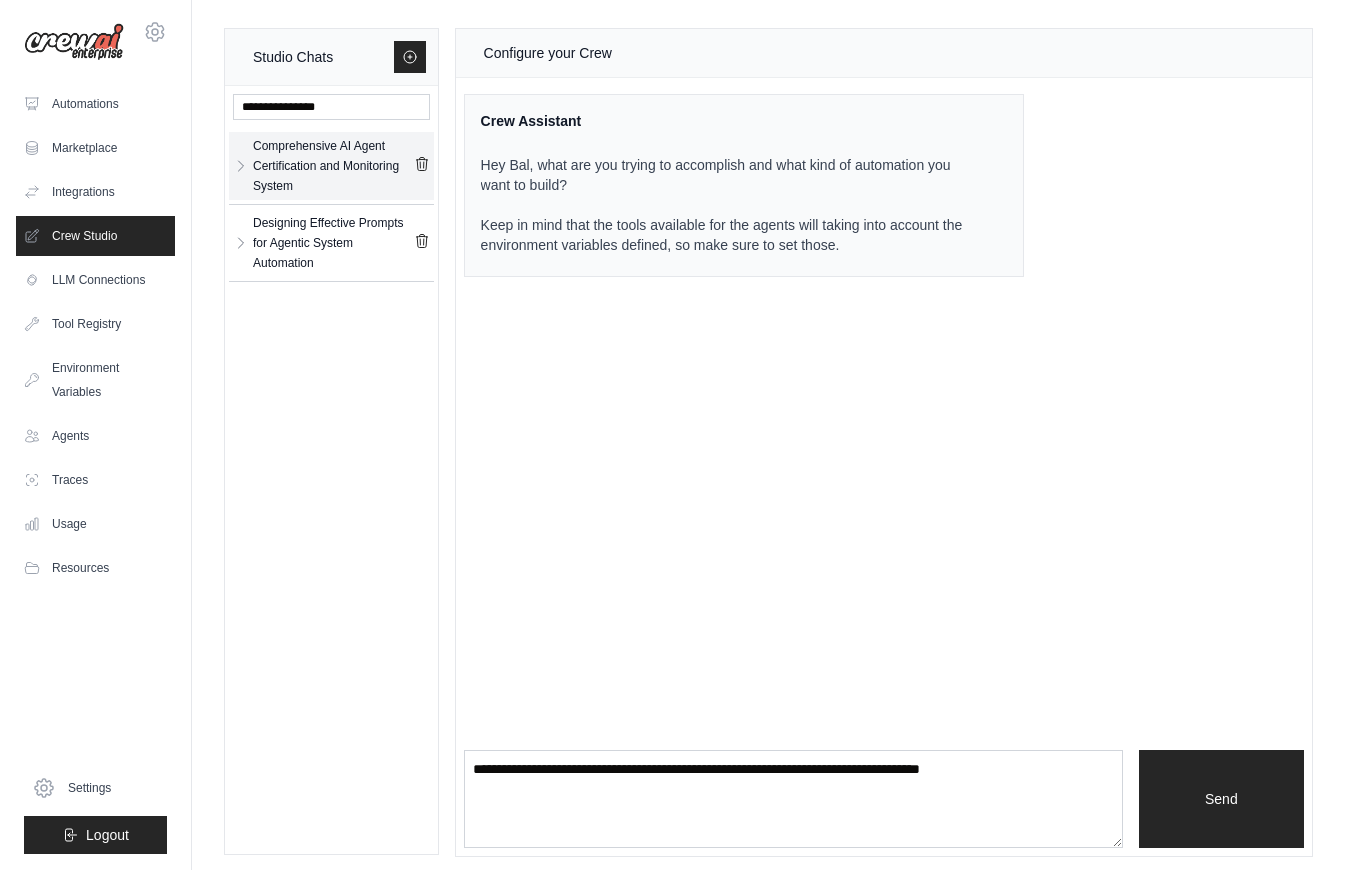 click on "Comprehensive AI Agent Certification and Monitoring System" at bounding box center (333, 166) 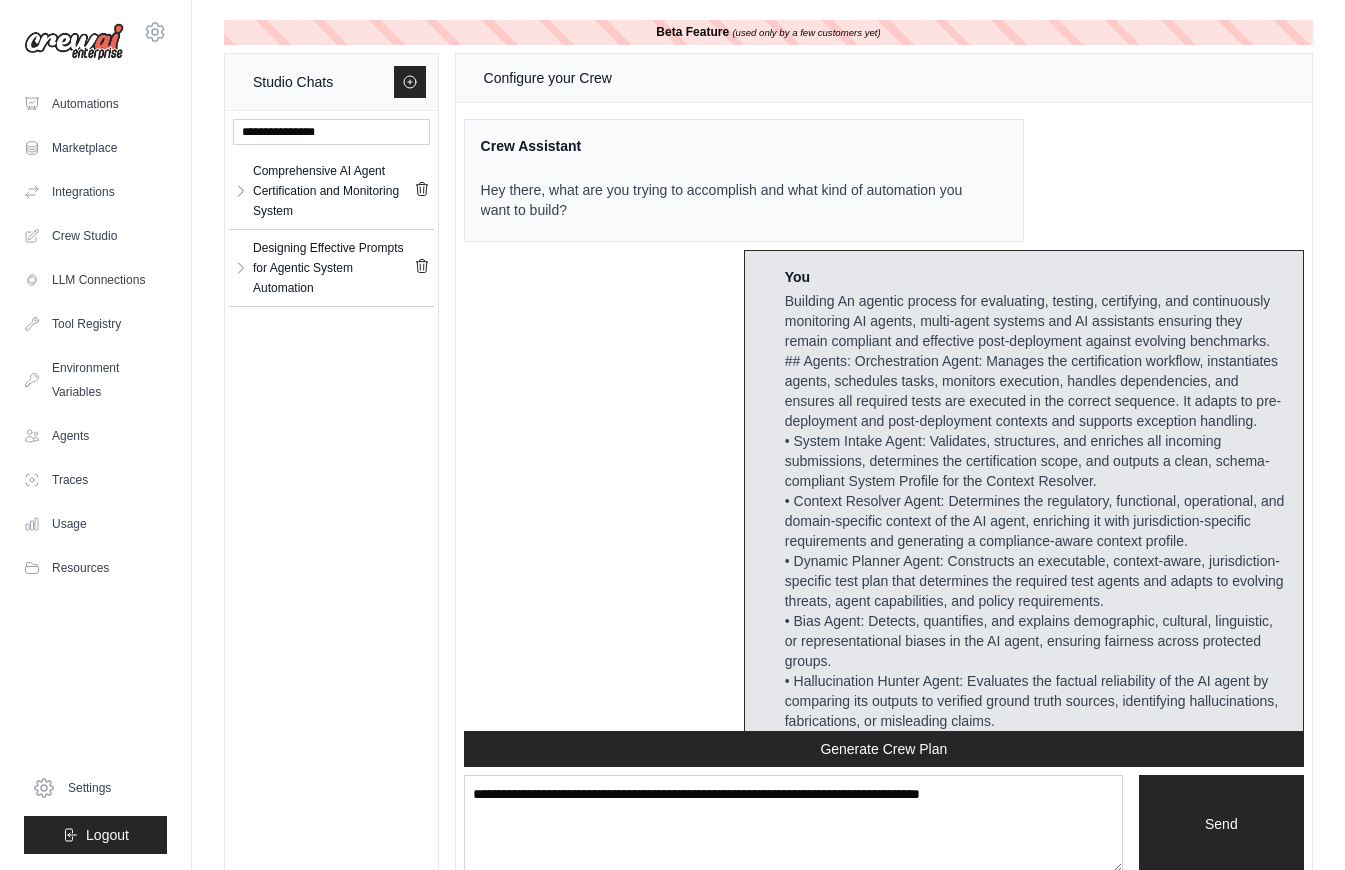 scroll, scrollTop: 156294, scrollLeft: 0, axis: vertical 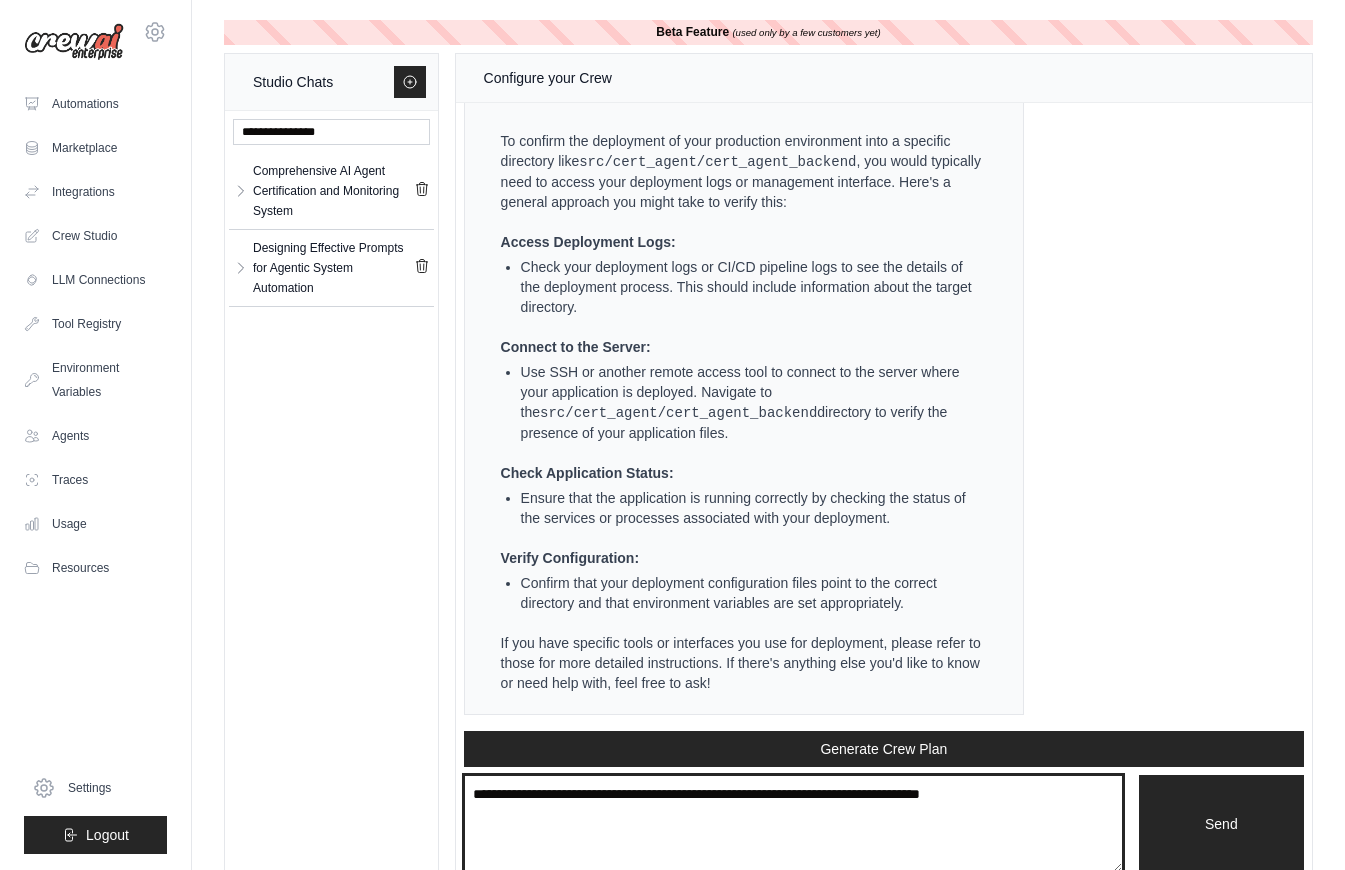 click at bounding box center (793, 824) 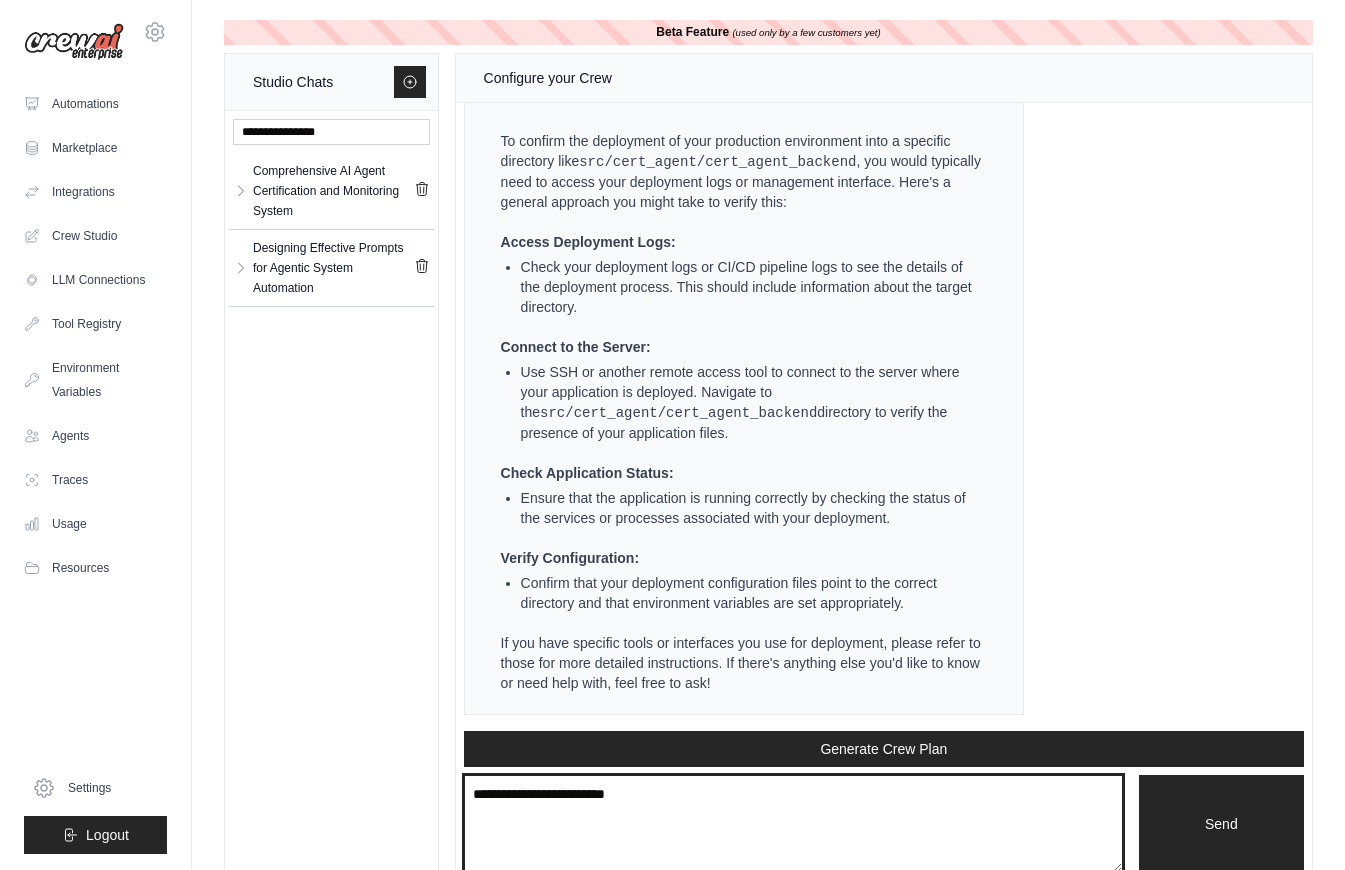 click on "**********" at bounding box center (793, 824) 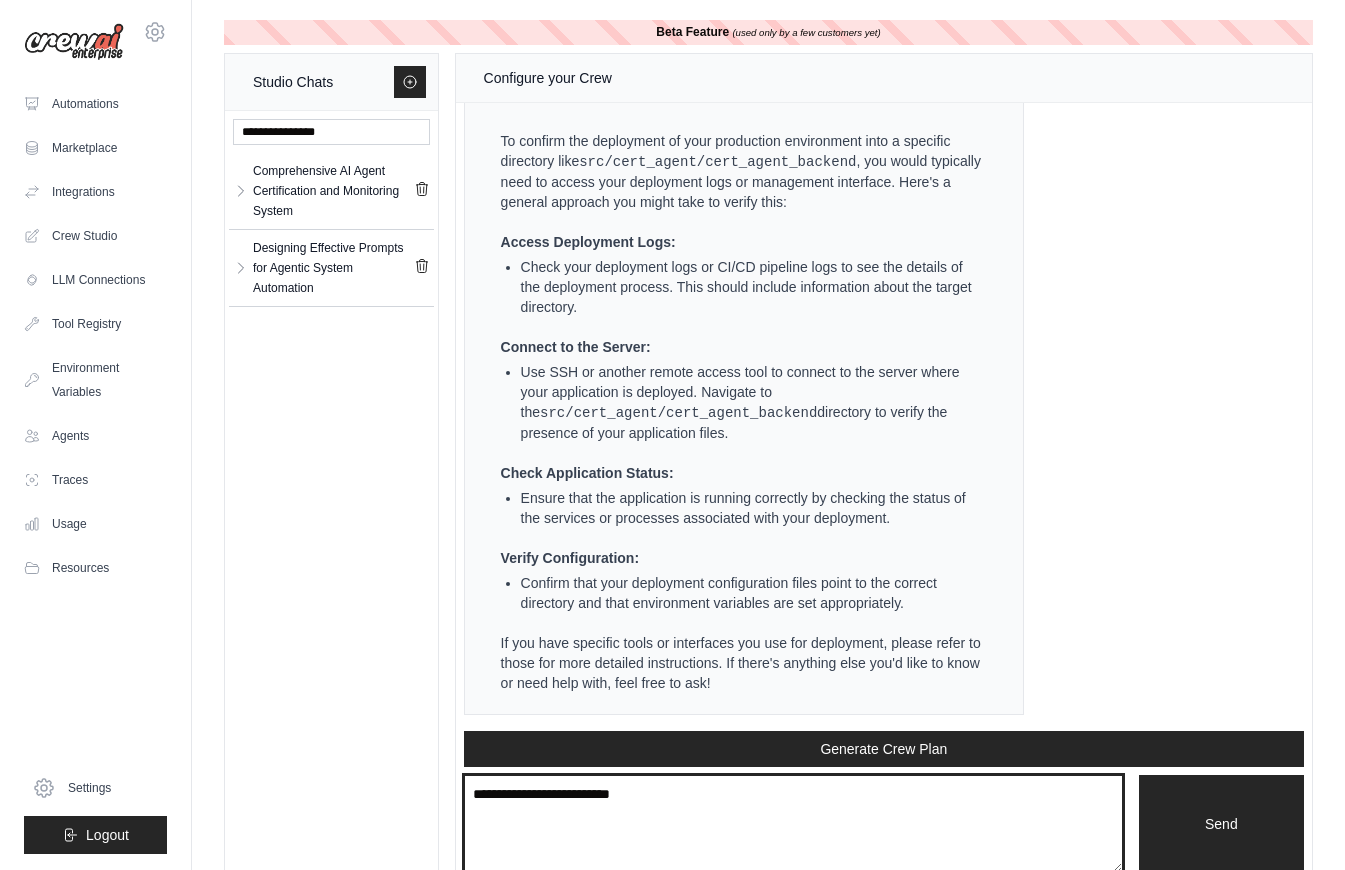 click on "**********" at bounding box center (793, 824) 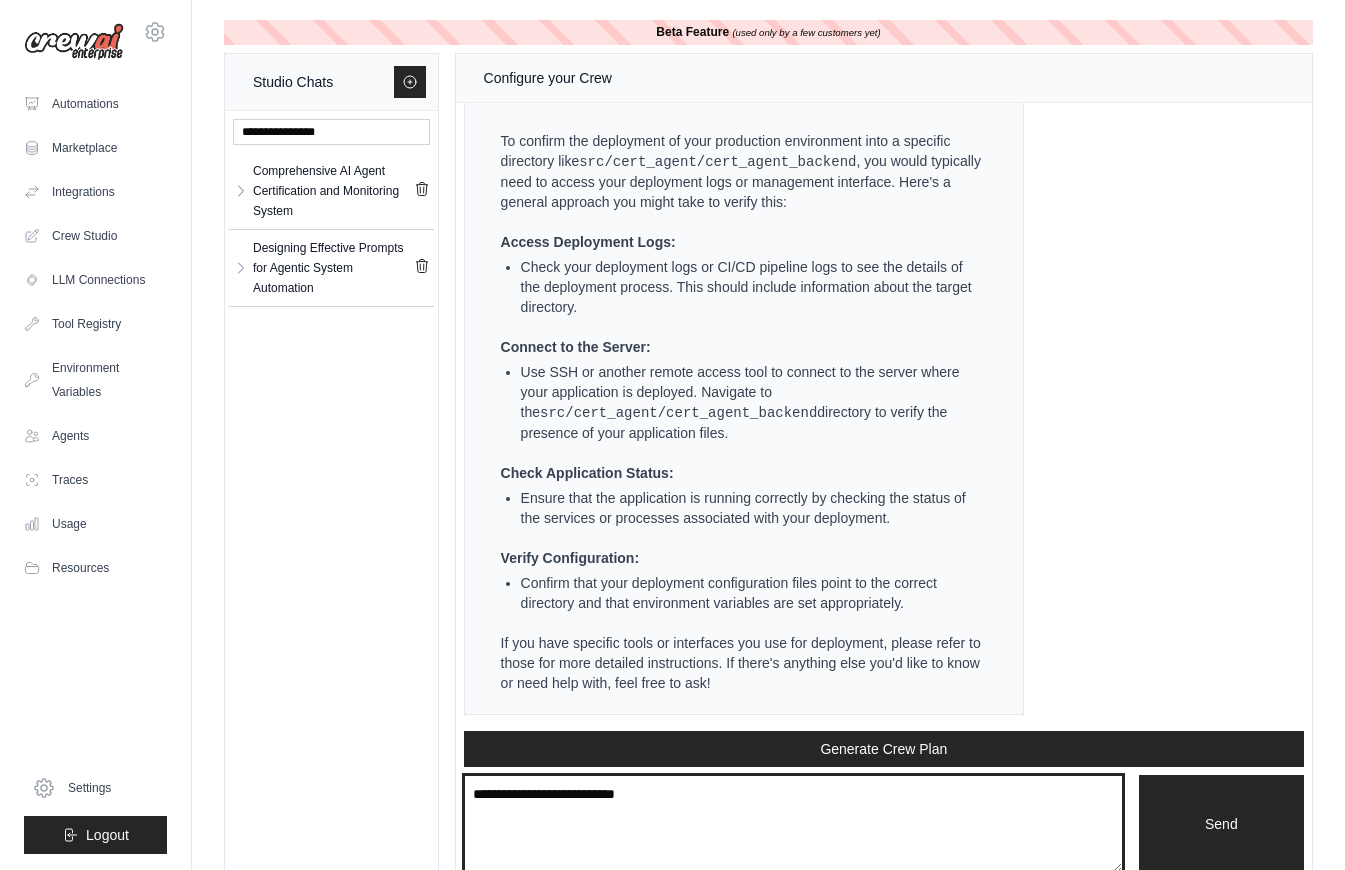 type on "**********" 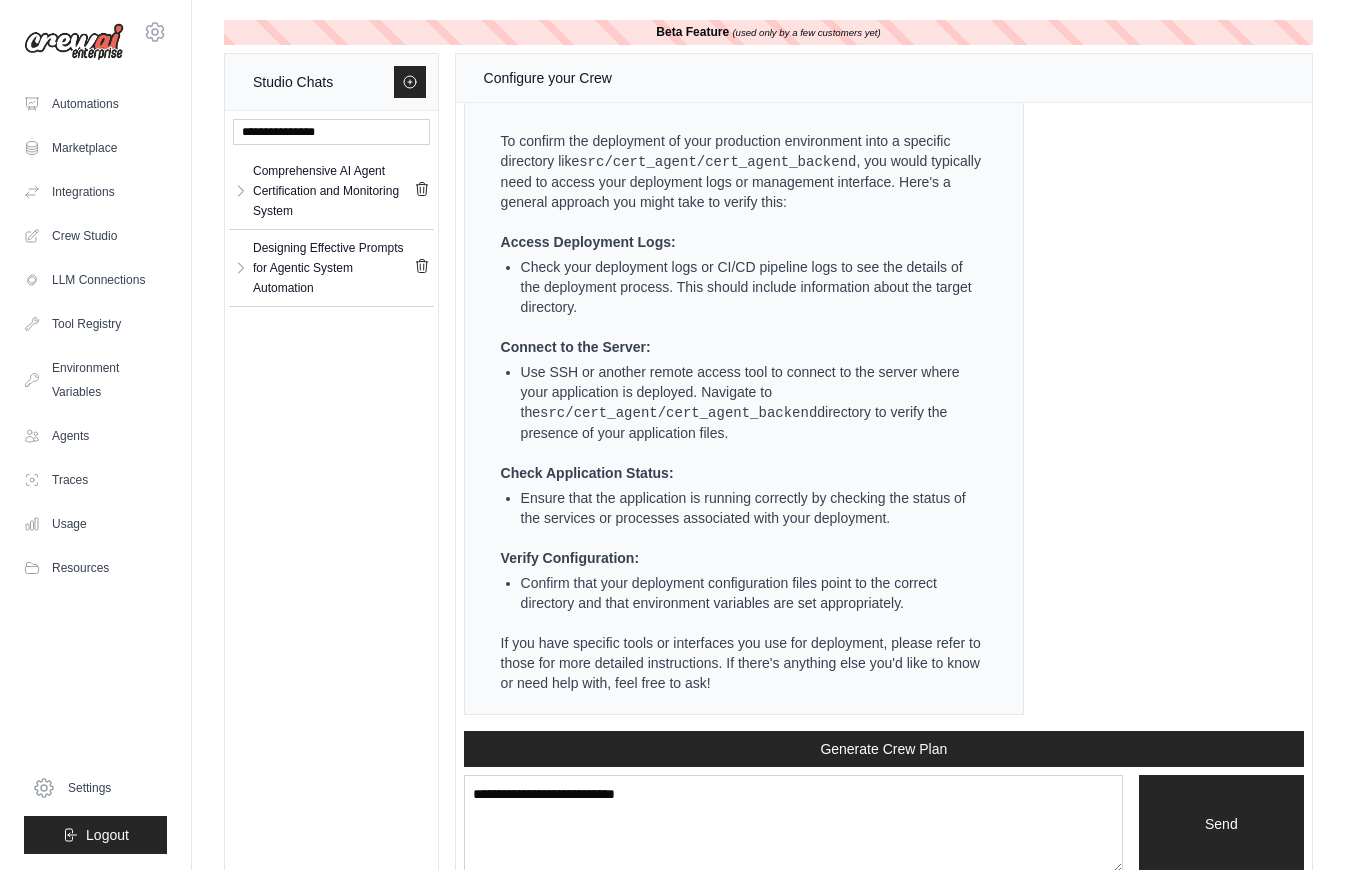 scroll, scrollTop: 156424, scrollLeft: 0, axis: vertical 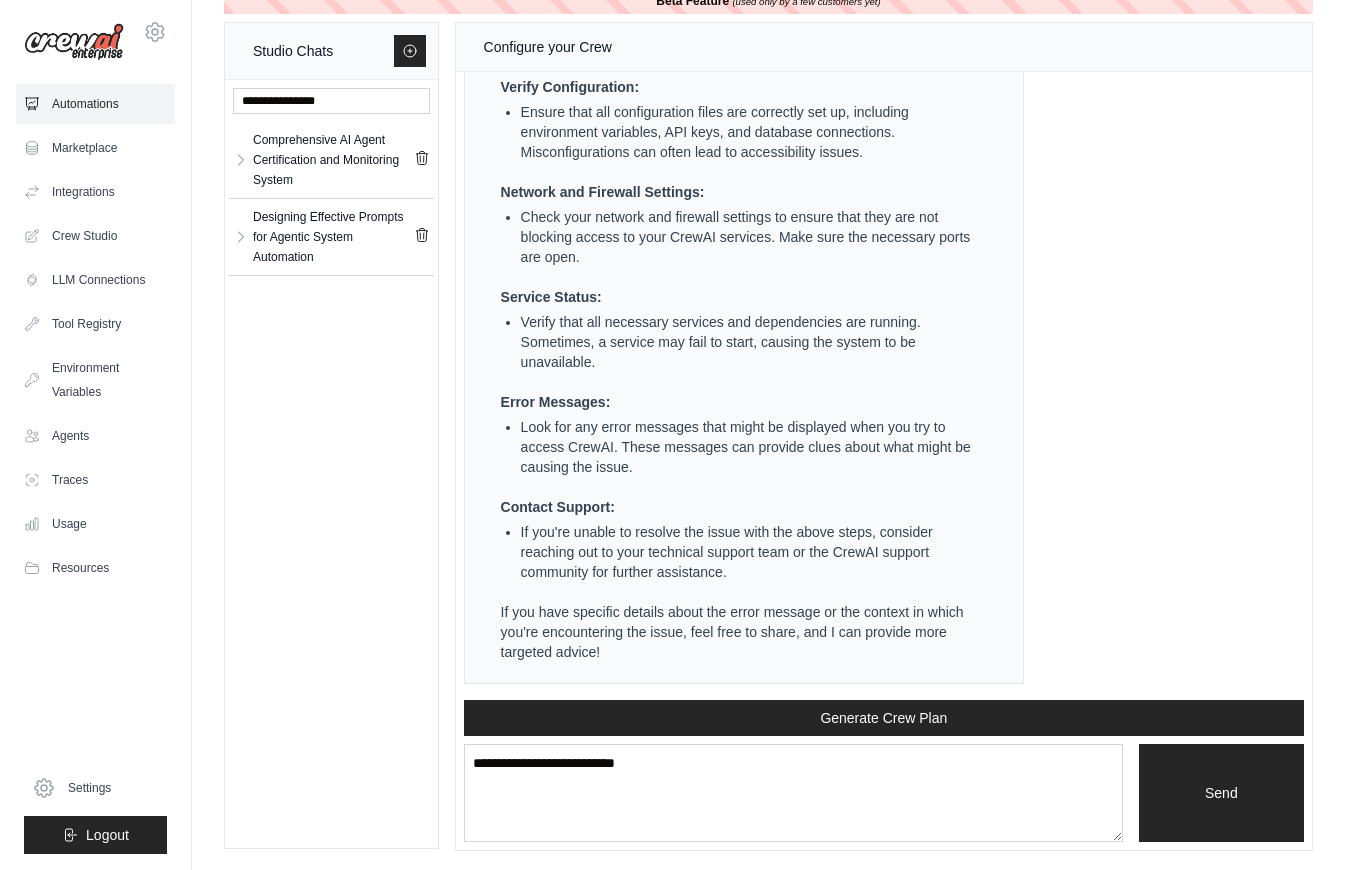 click on "Automations" at bounding box center [95, 104] 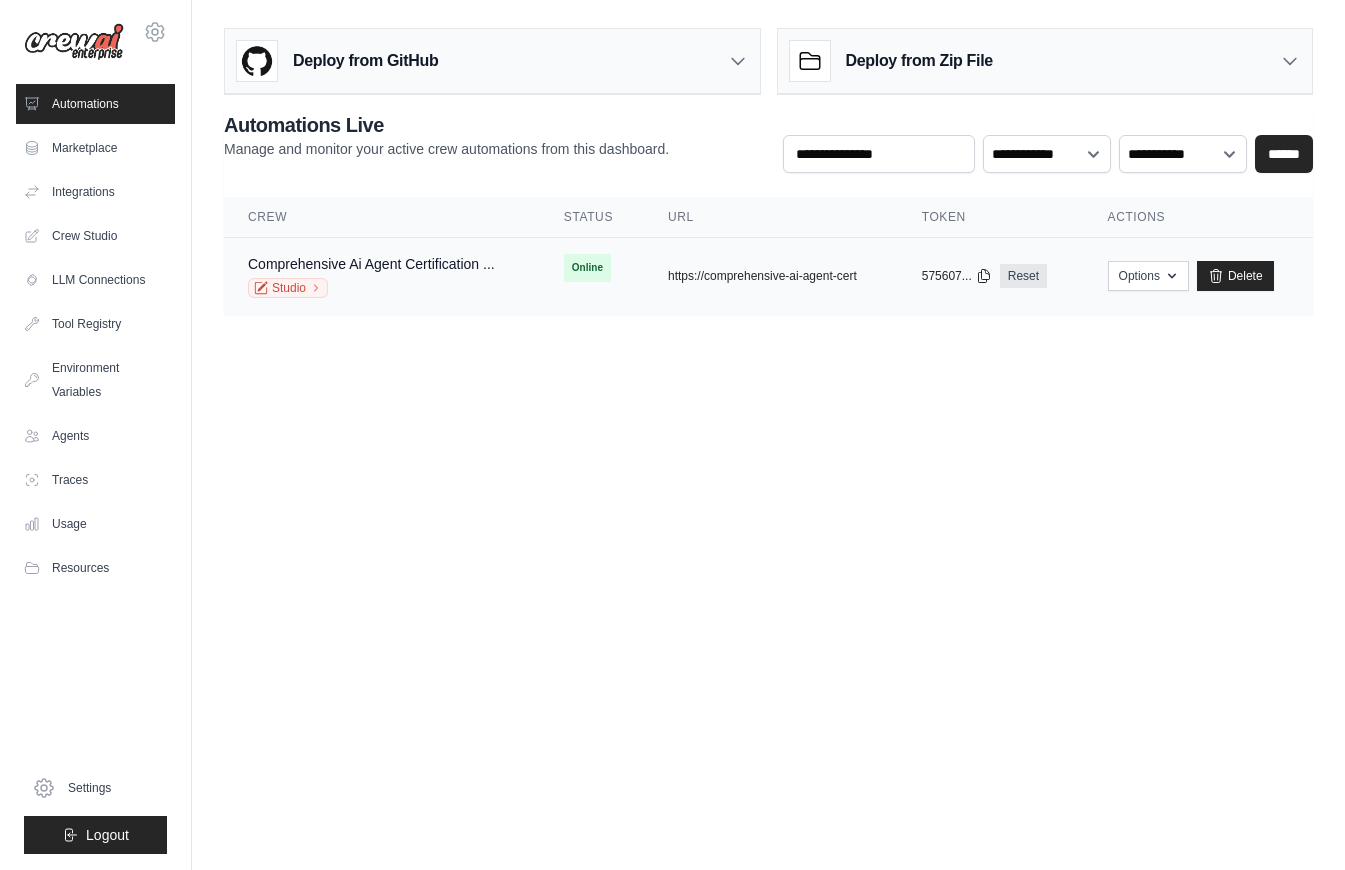 click on "copied
[URL]" at bounding box center [771, 276] 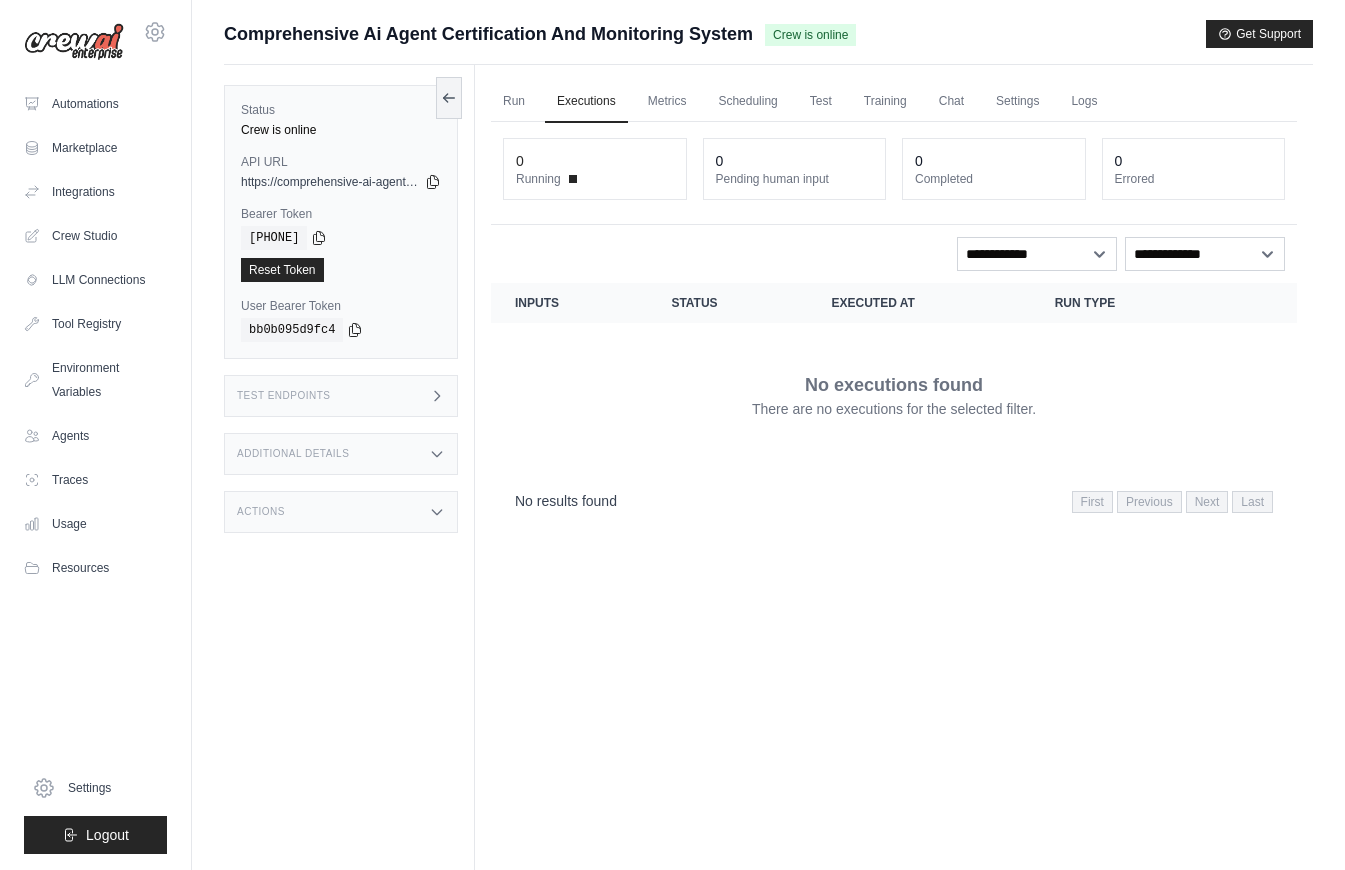 scroll, scrollTop: 0, scrollLeft: 0, axis: both 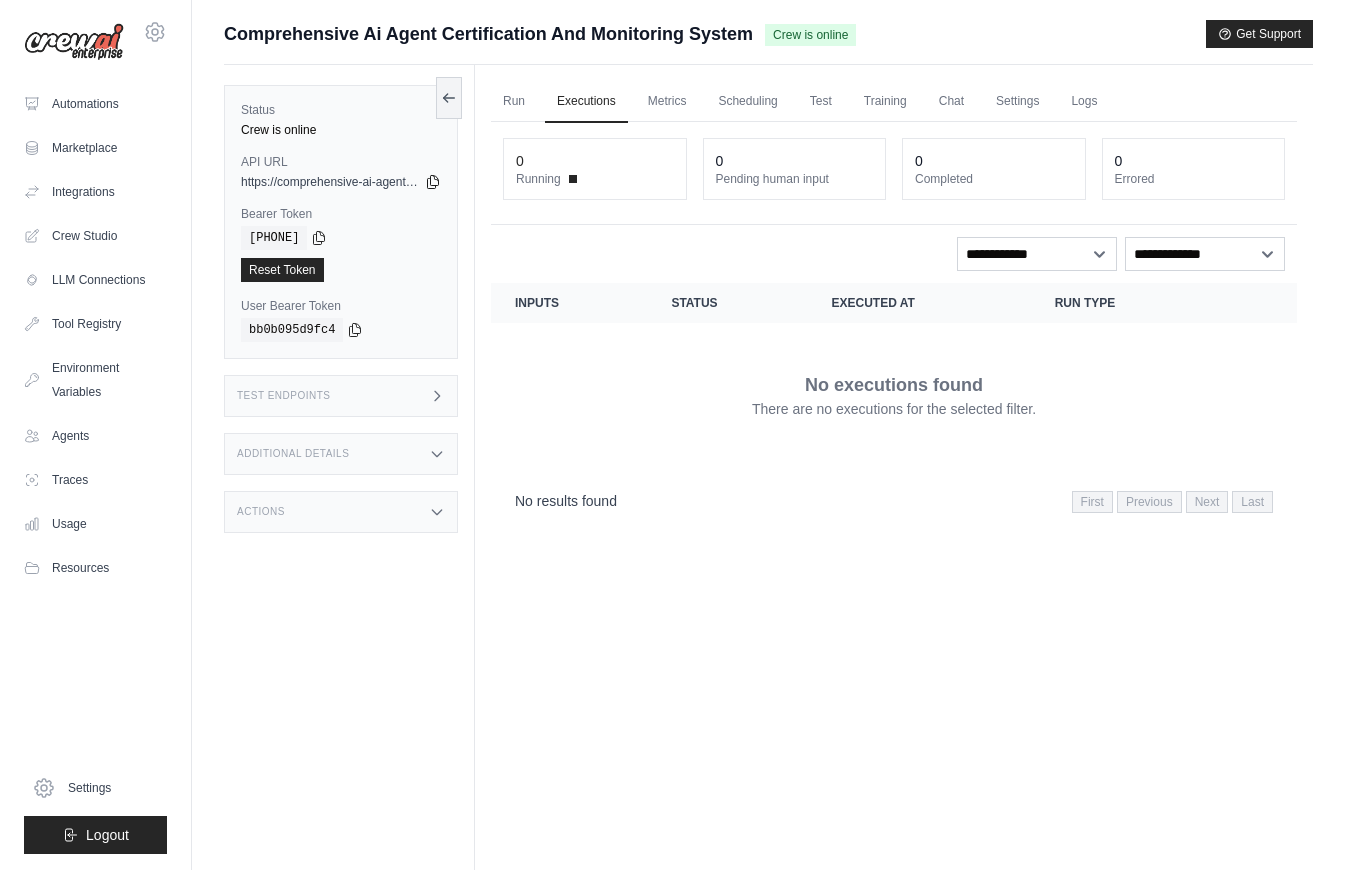click 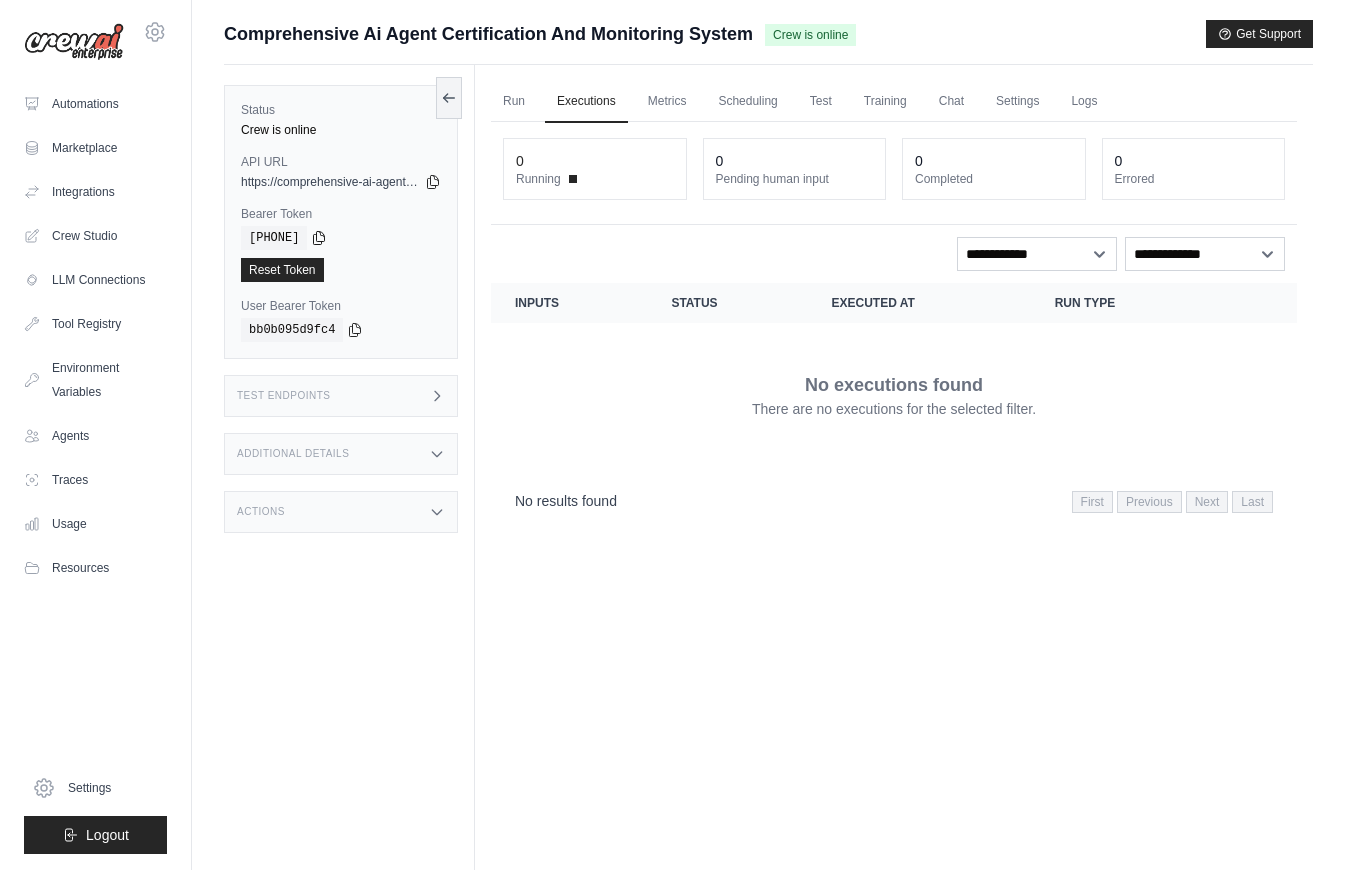click 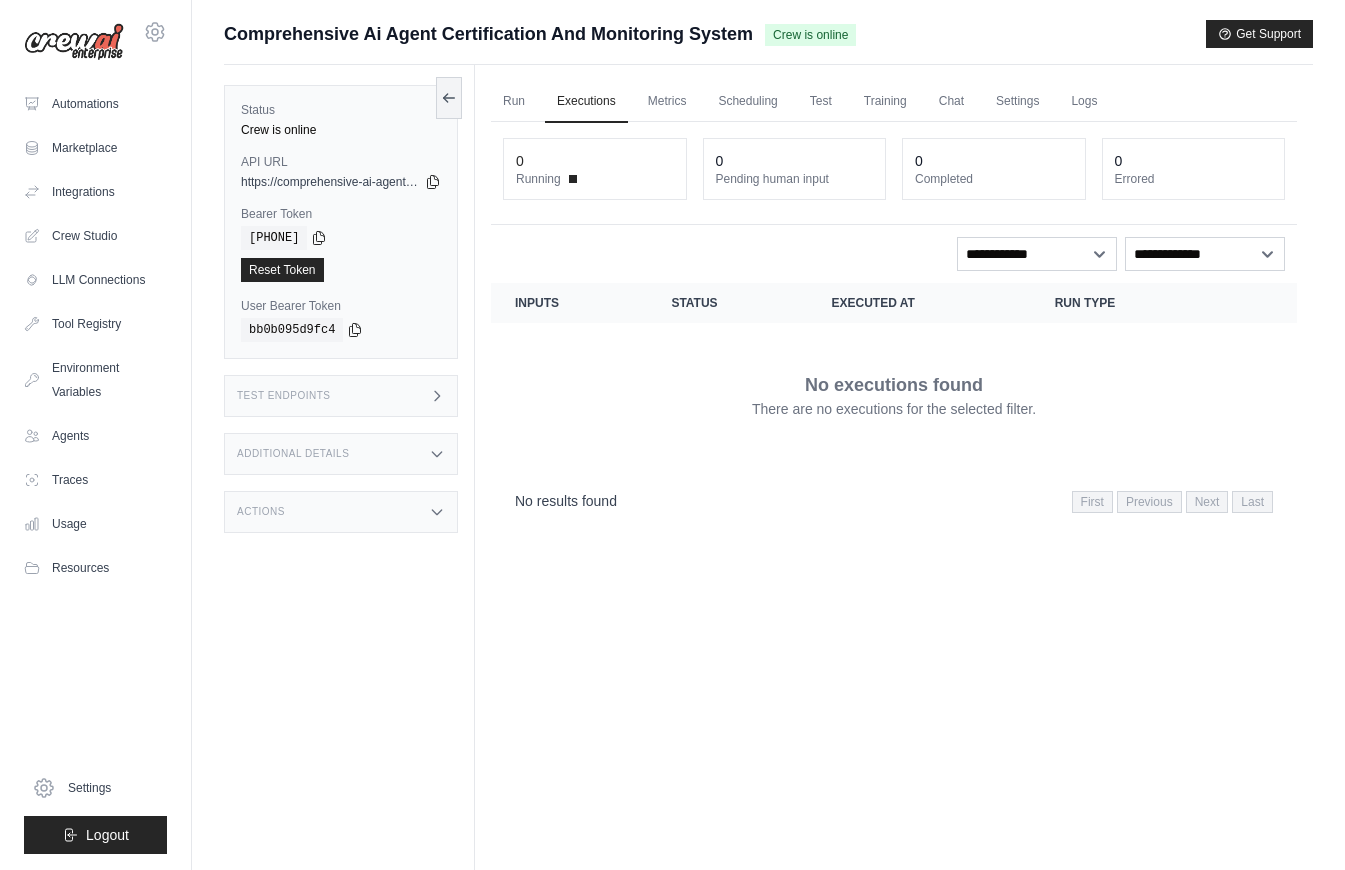 click on "[PHONE]" at bounding box center [341, 238] 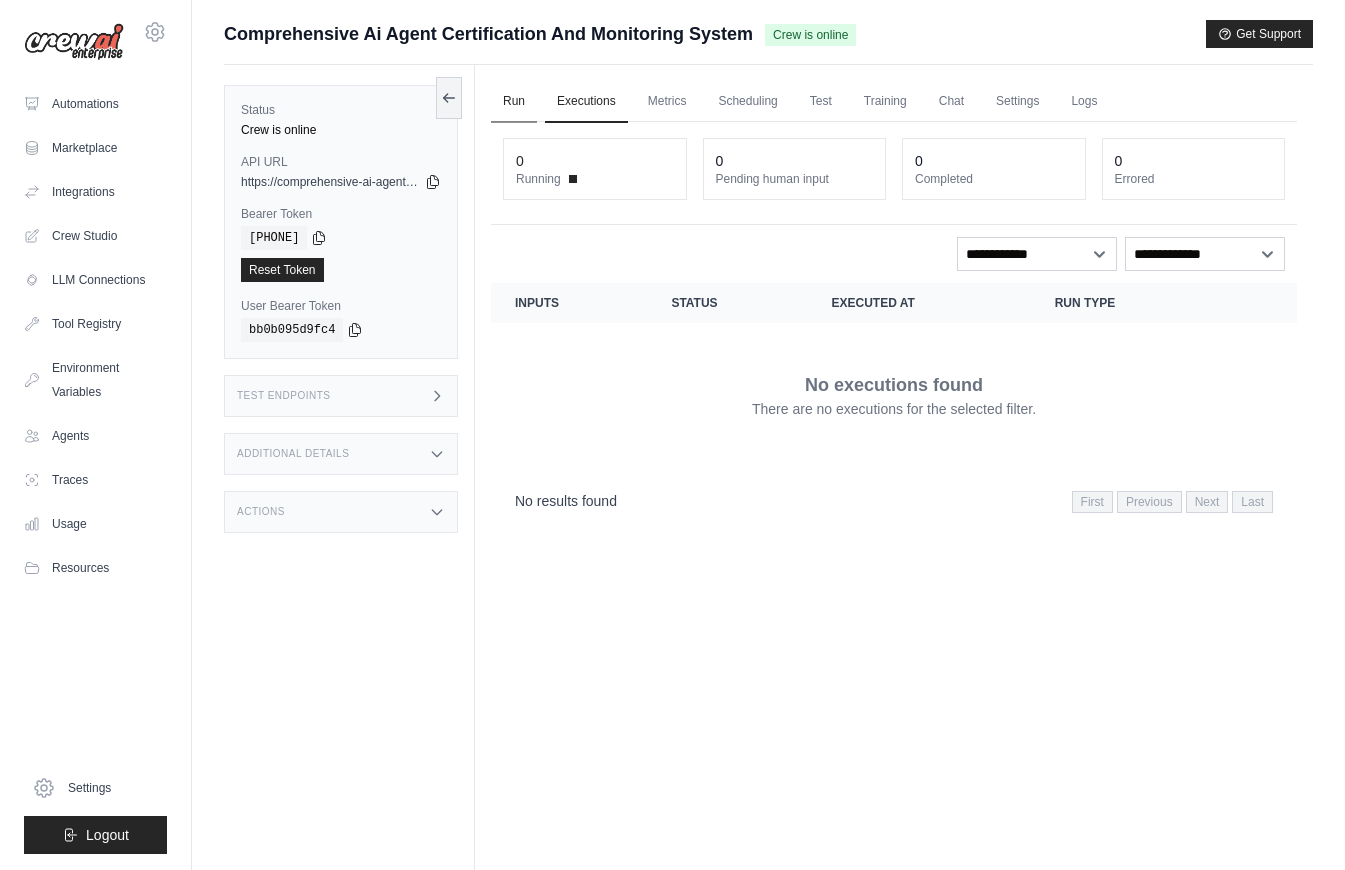 click on "Run" at bounding box center (514, 102) 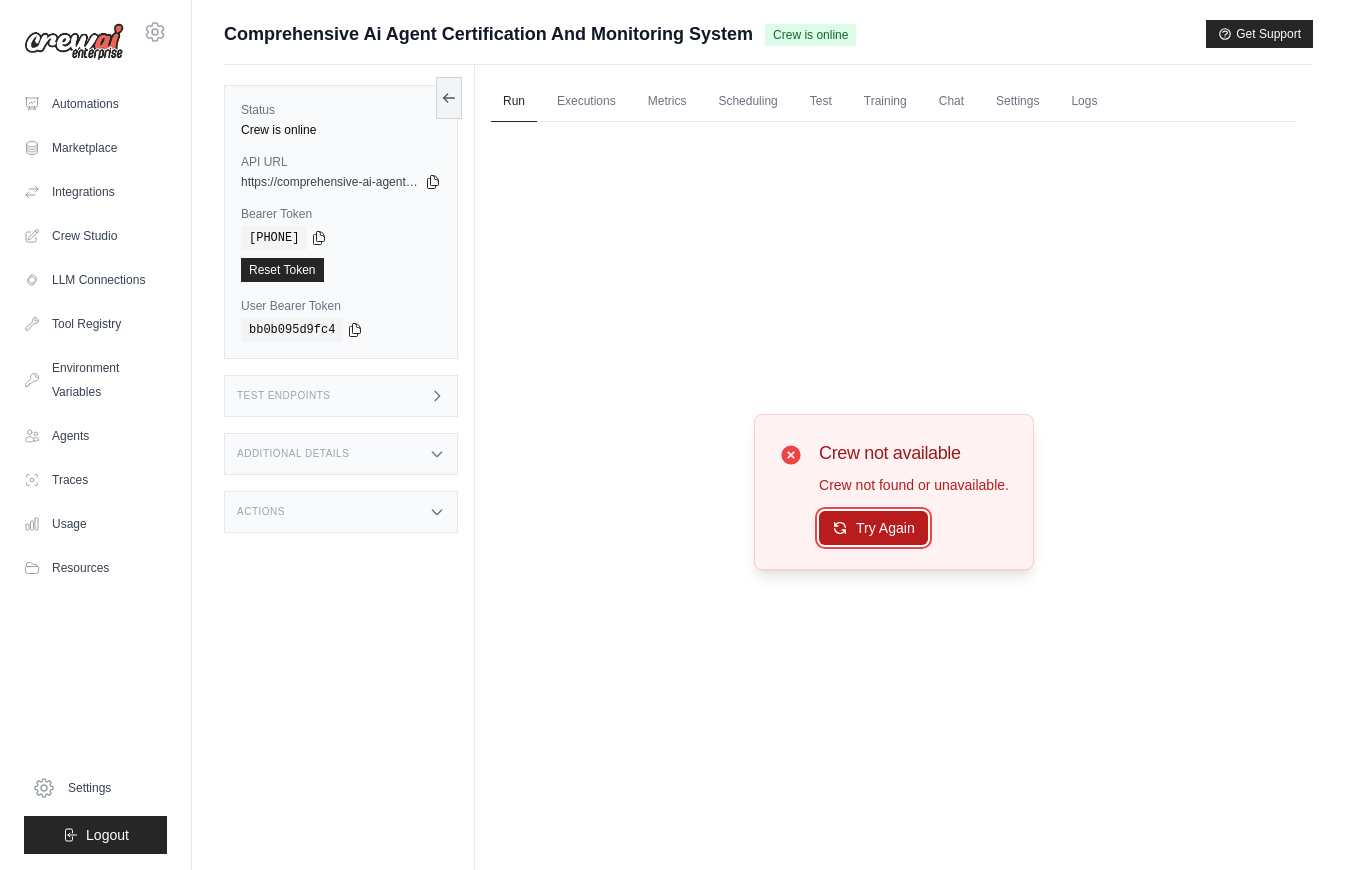 click on "Try Again" at bounding box center (873, 528) 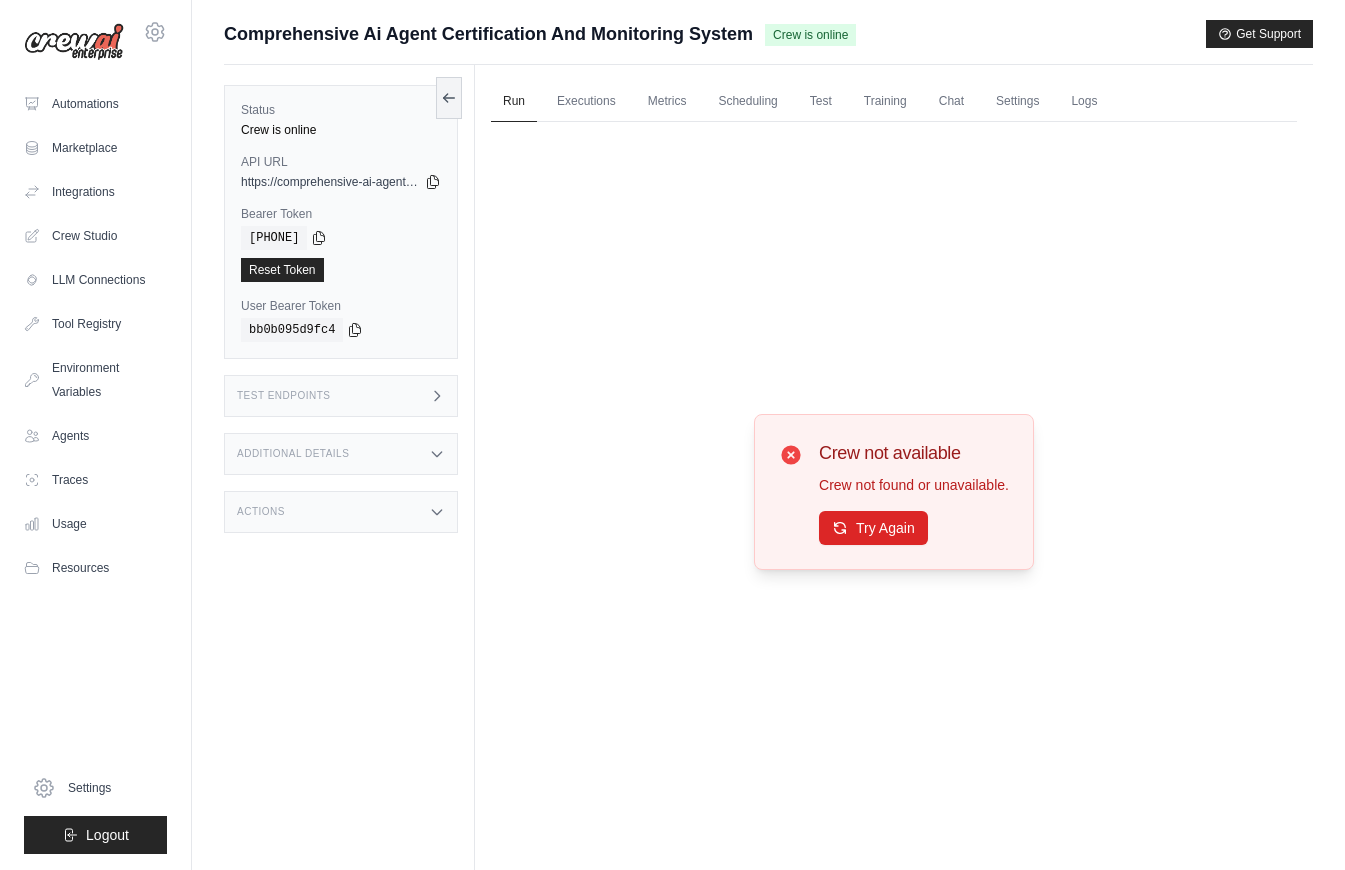 click 